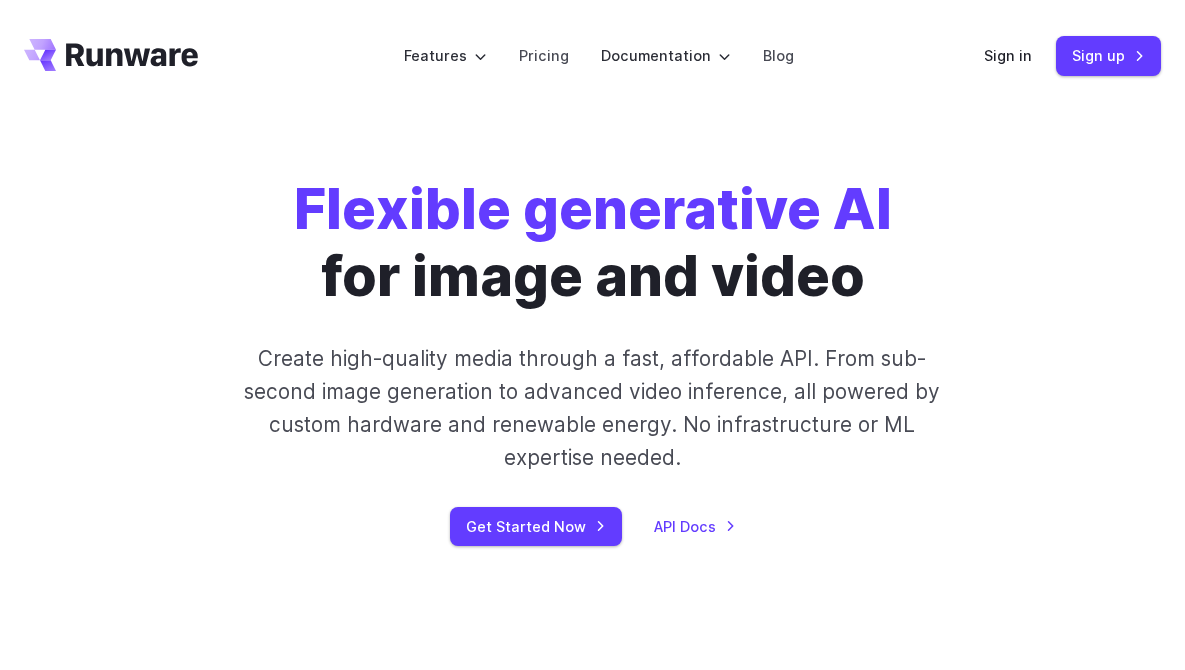 scroll, scrollTop: 0, scrollLeft: 0, axis: both 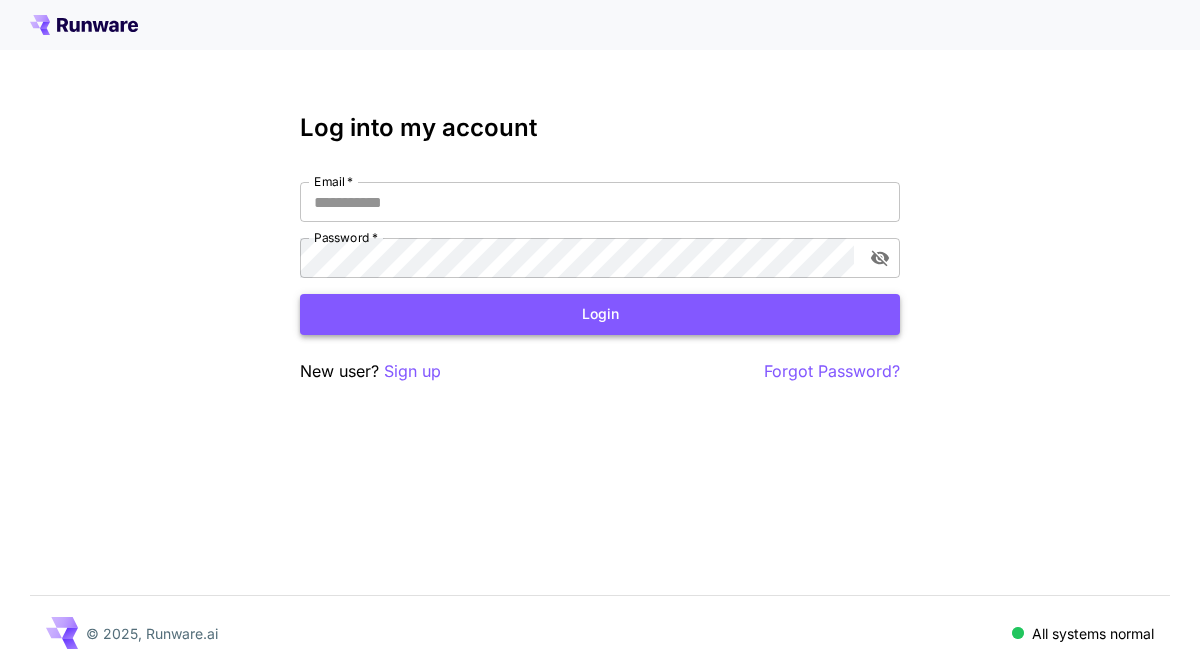 type on "**********" 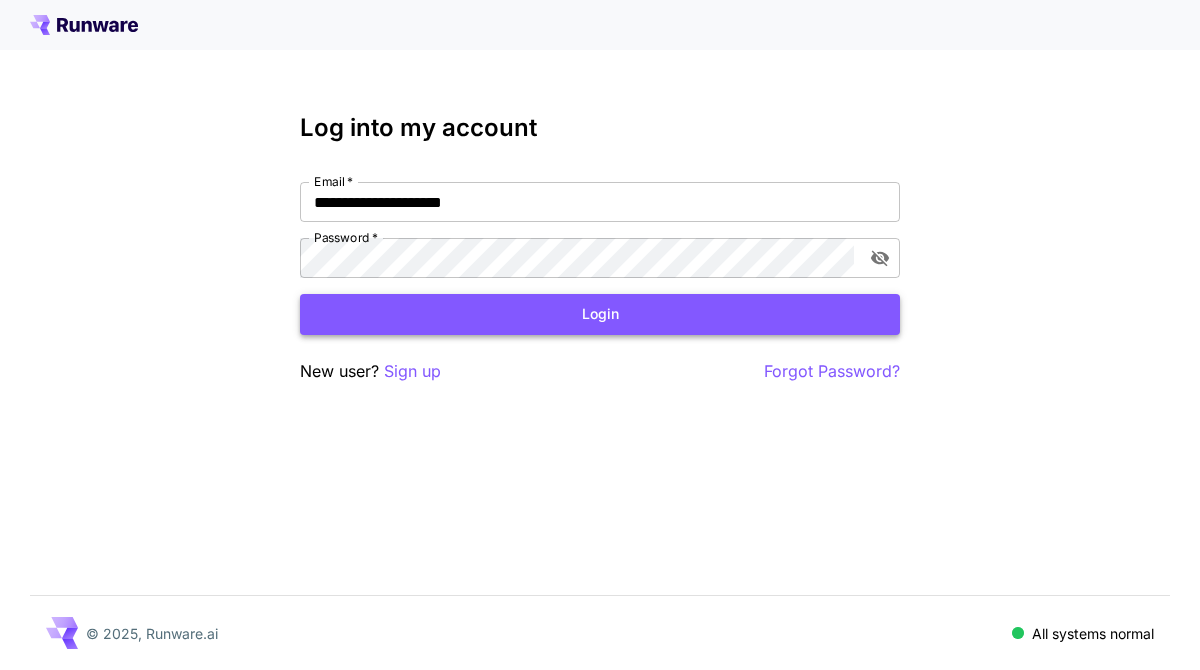 click on "Login" at bounding box center (600, 314) 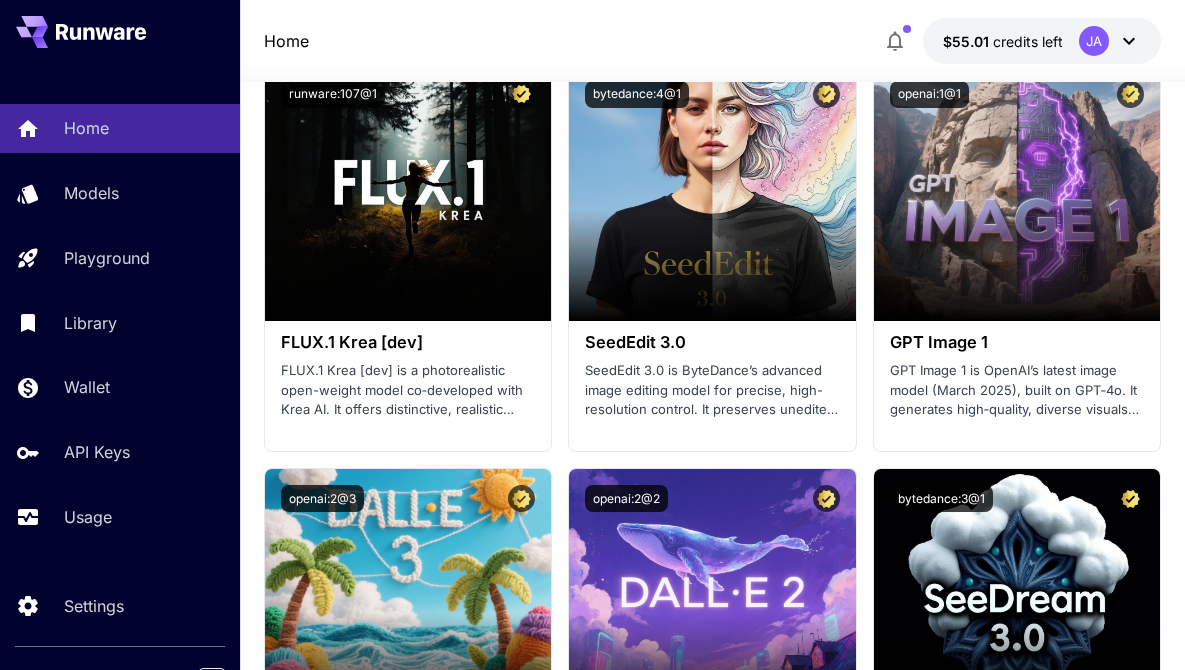 scroll, scrollTop: 3451, scrollLeft: 0, axis: vertical 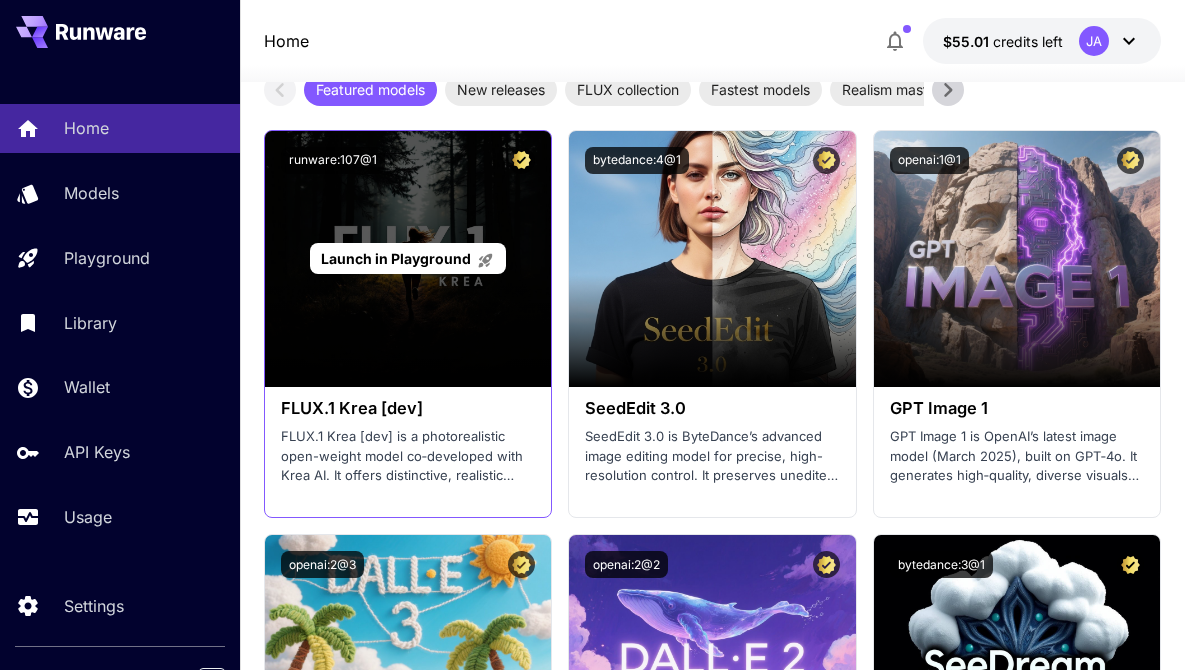 click on "Launch in Playground" at bounding box center [396, 258] 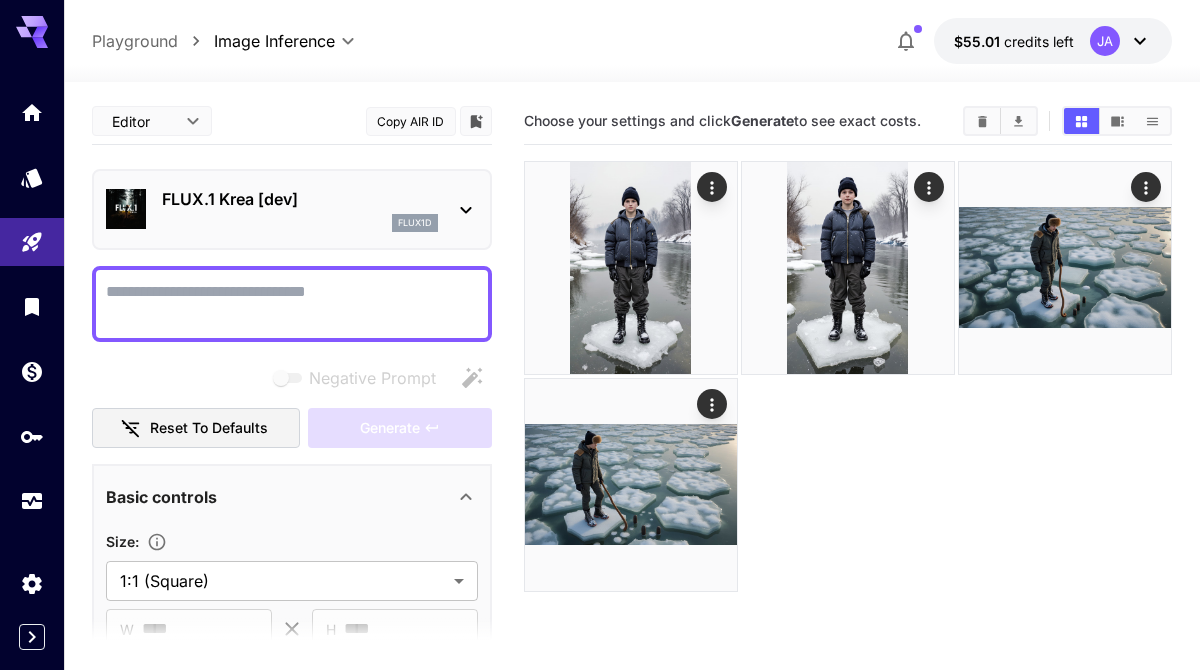 type on "*******" 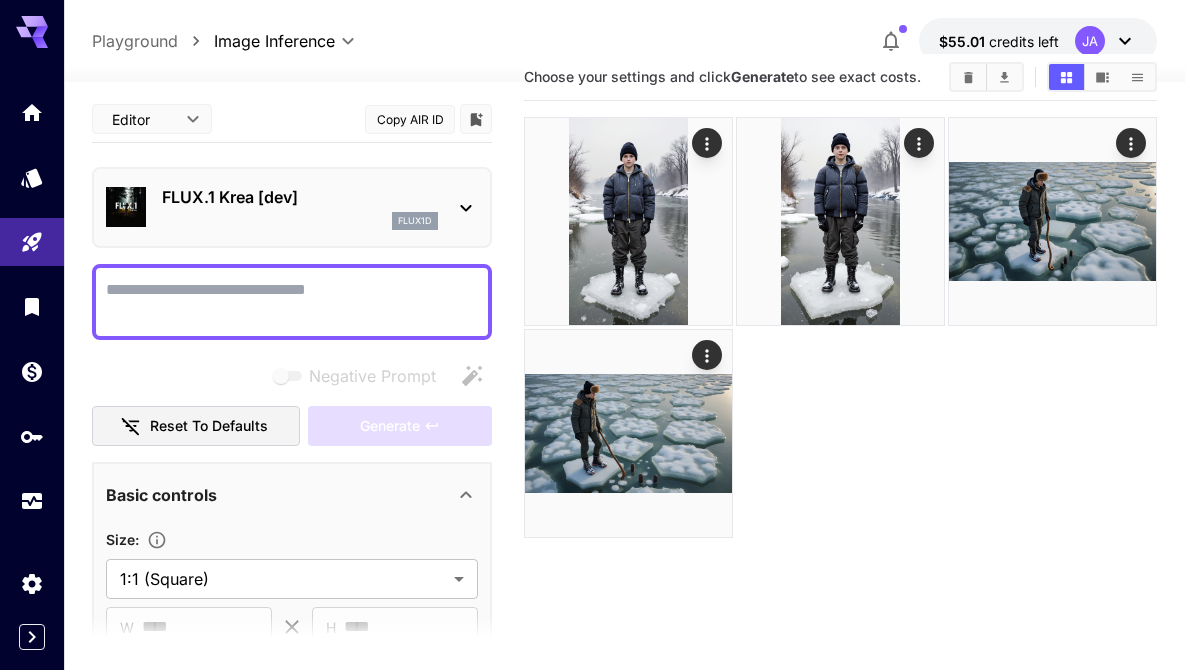 scroll, scrollTop: 0, scrollLeft: 0, axis: both 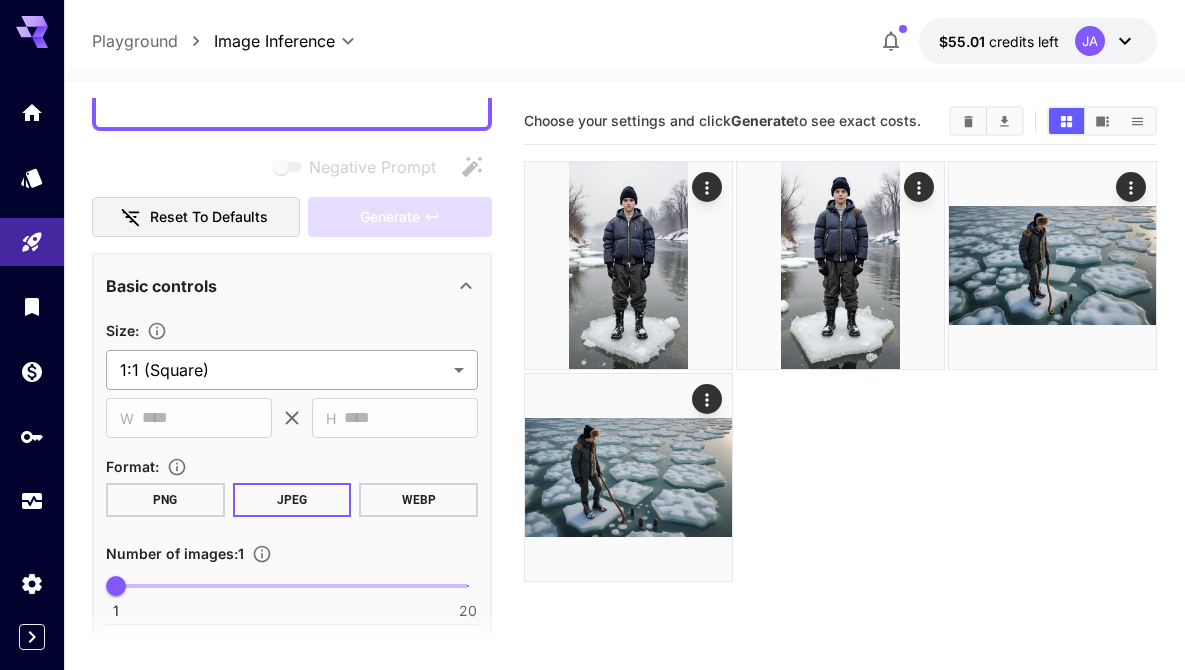 click on "**********" at bounding box center [592, 414] 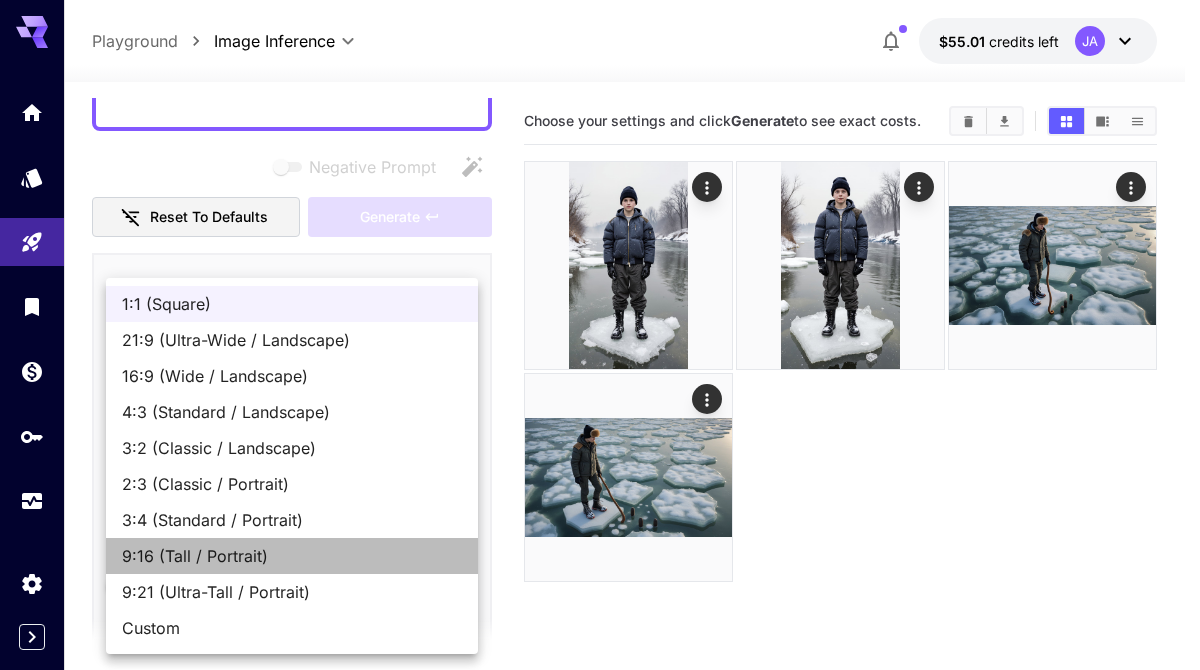 click on "9:16 (Tall / Portrait)" at bounding box center (292, 556) 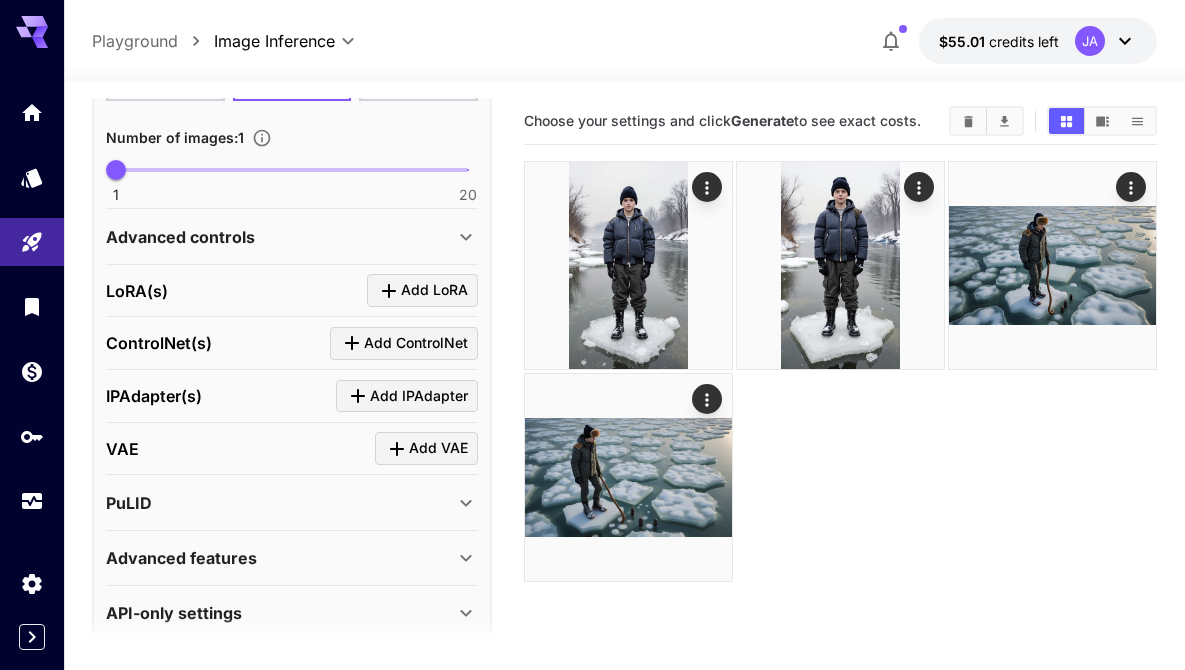 scroll, scrollTop: 651, scrollLeft: 0, axis: vertical 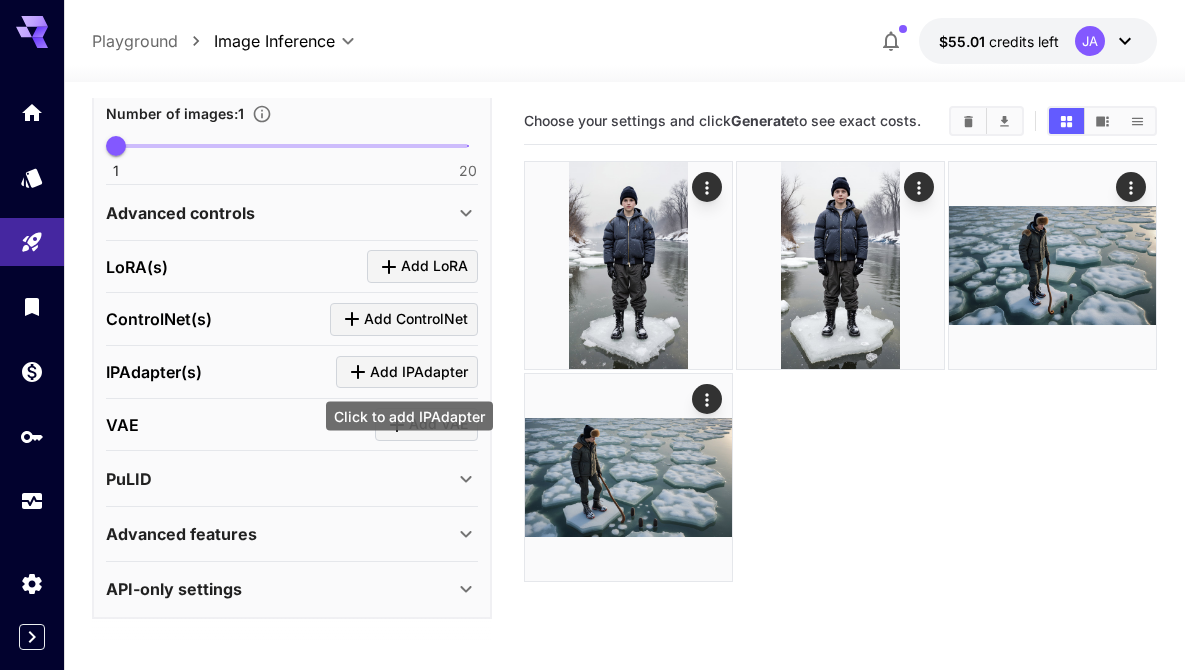 click 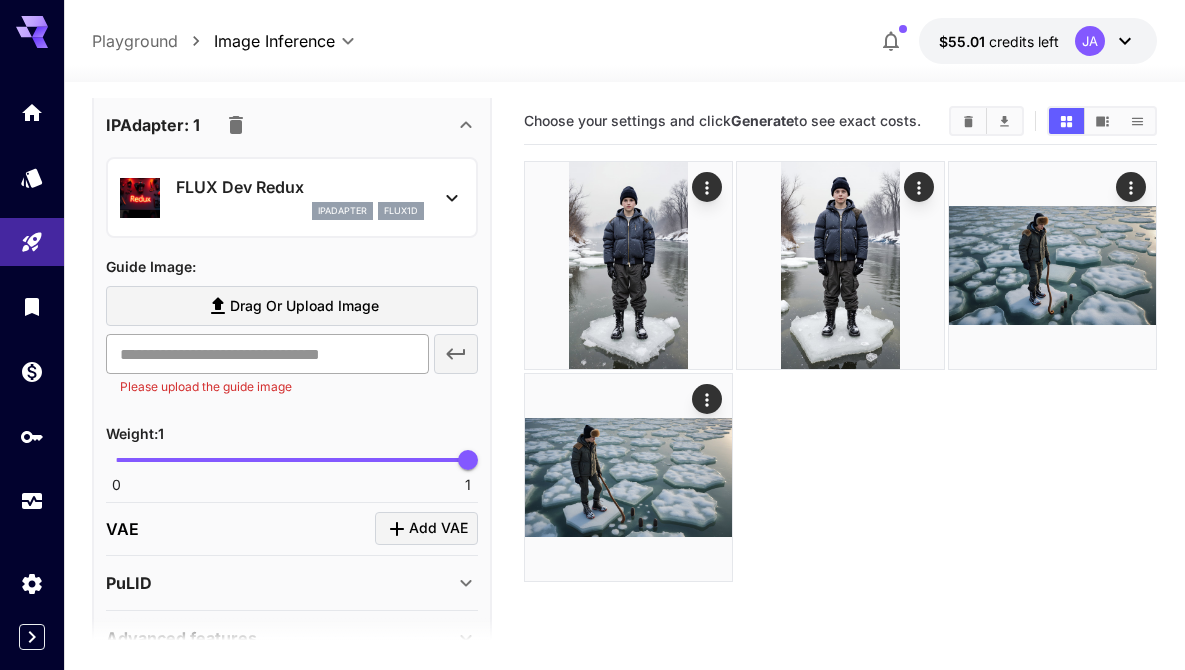 scroll, scrollTop: 935, scrollLeft: 0, axis: vertical 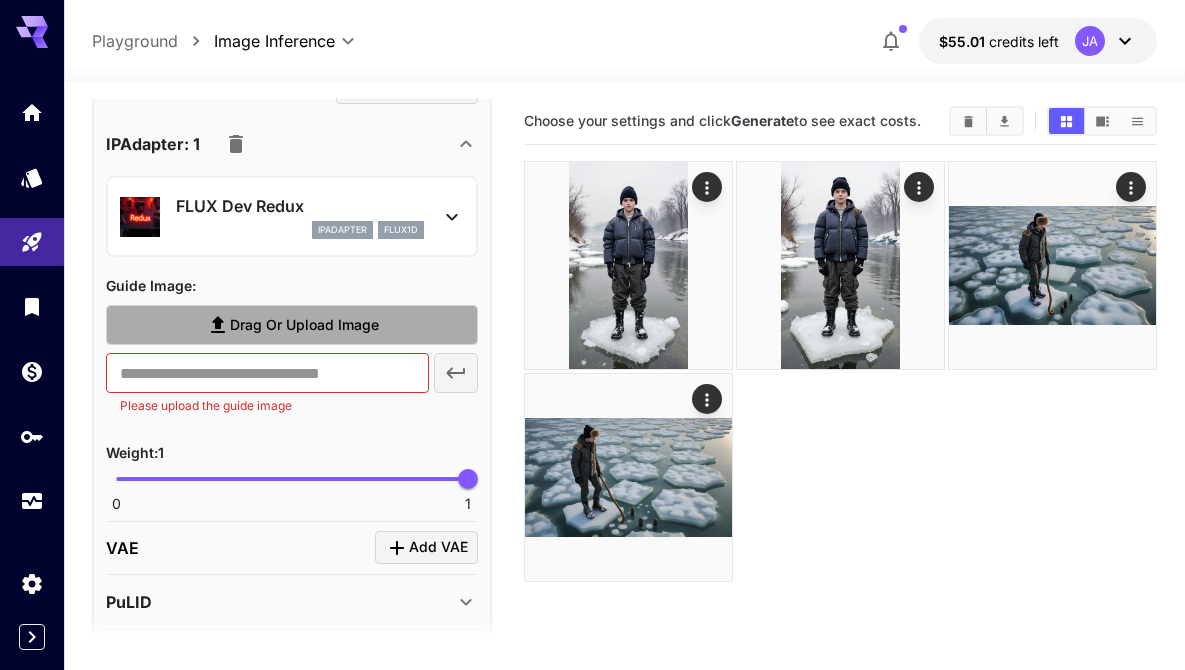 click on "Drag or upload image" at bounding box center [304, 325] 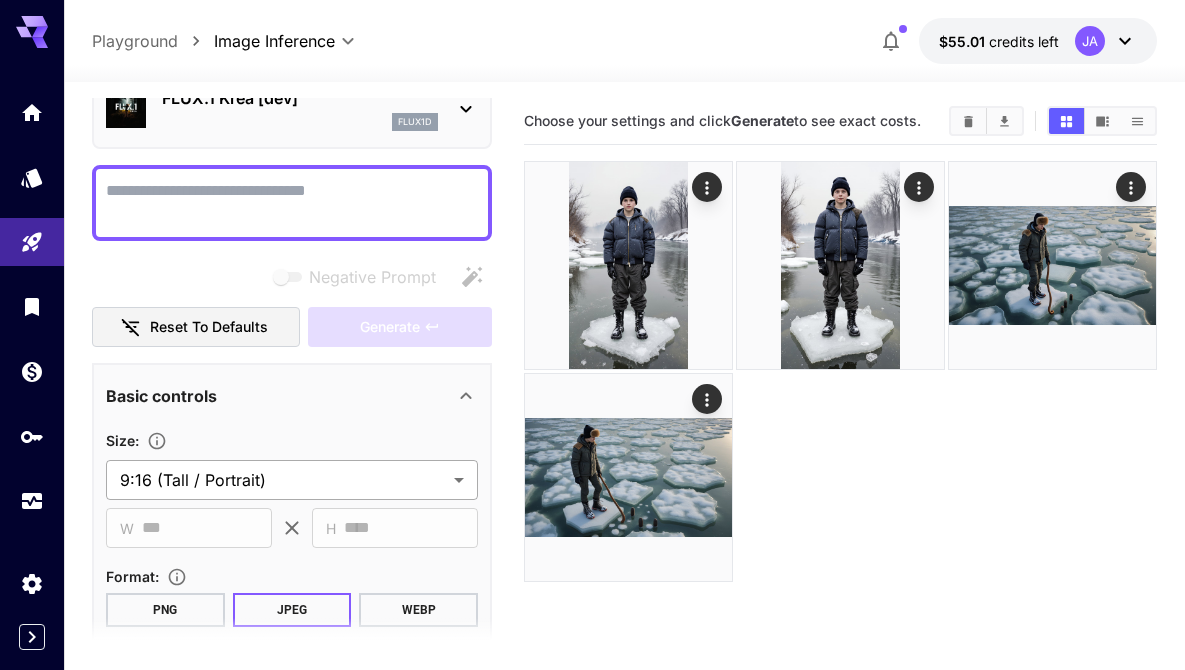 scroll, scrollTop: 0, scrollLeft: 0, axis: both 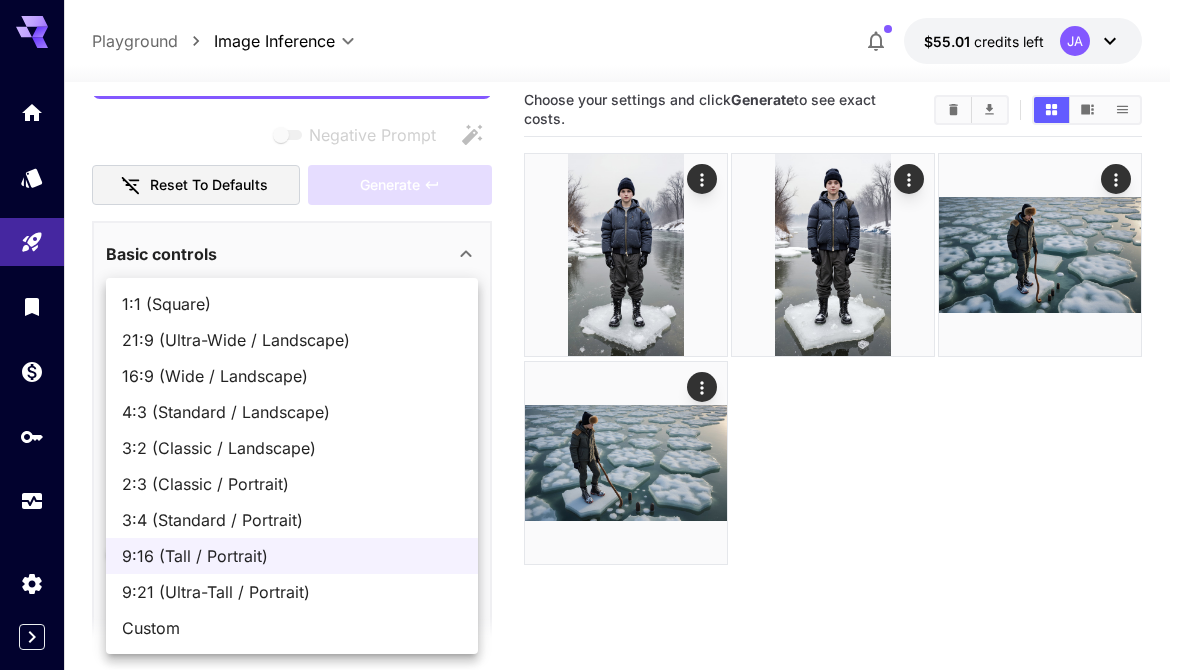 click on "**********" at bounding box center (592, 399) 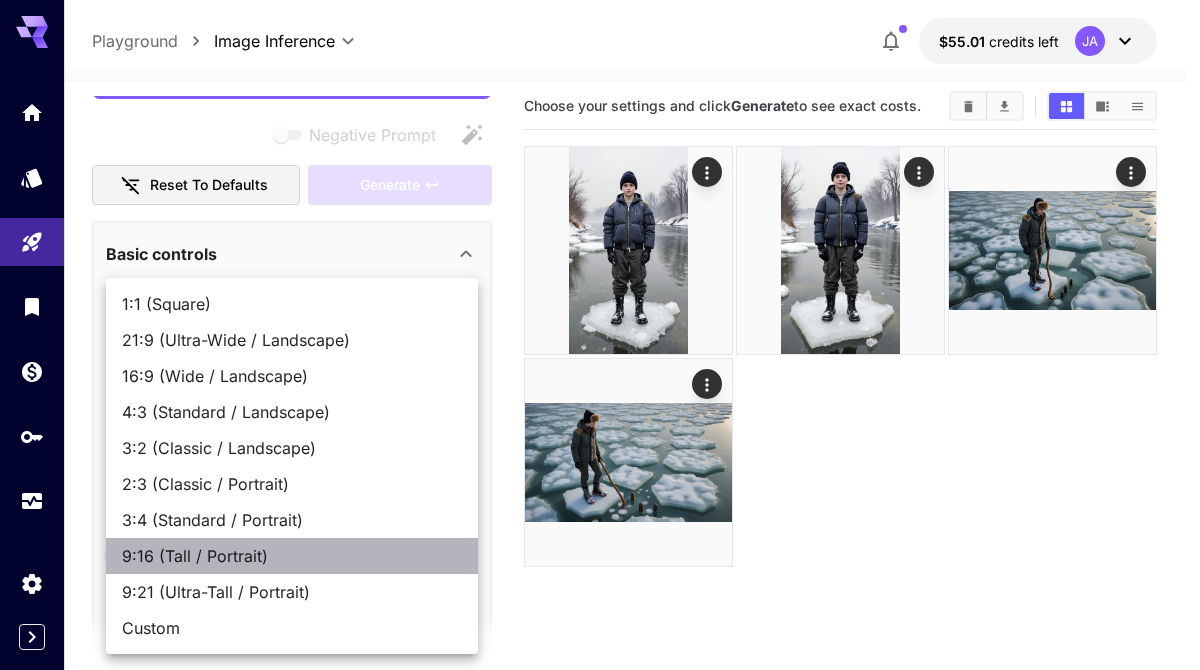 click on "9:16 (Tall / Portrait)" at bounding box center [292, 556] 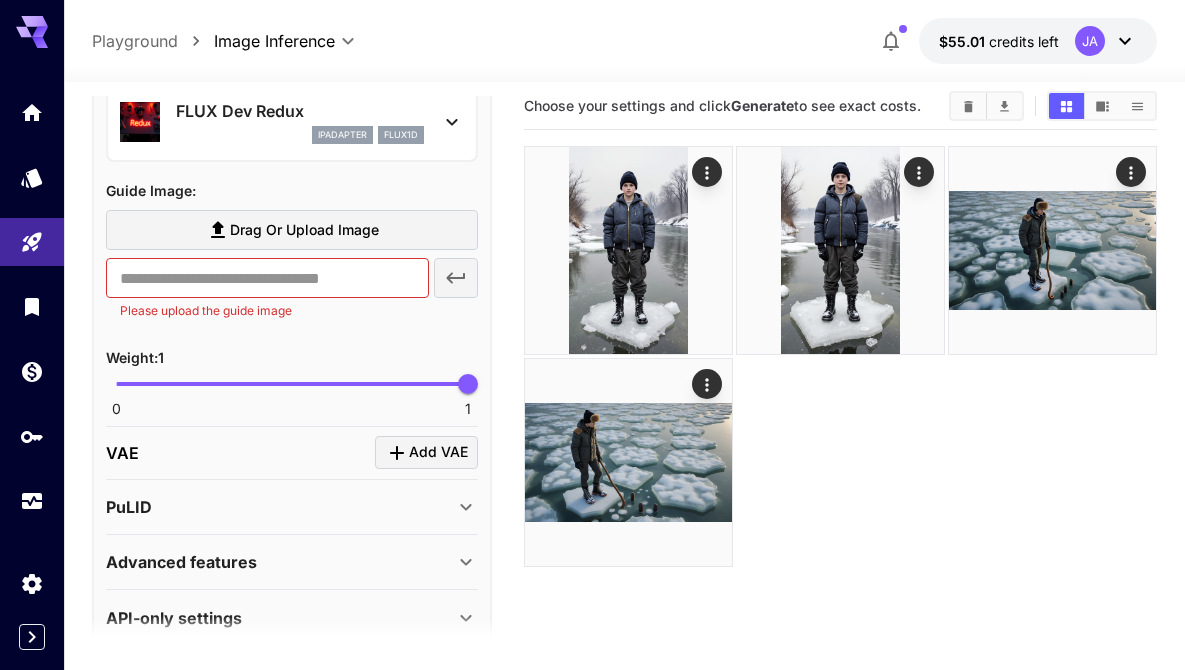 scroll, scrollTop: 1058, scrollLeft: 0, axis: vertical 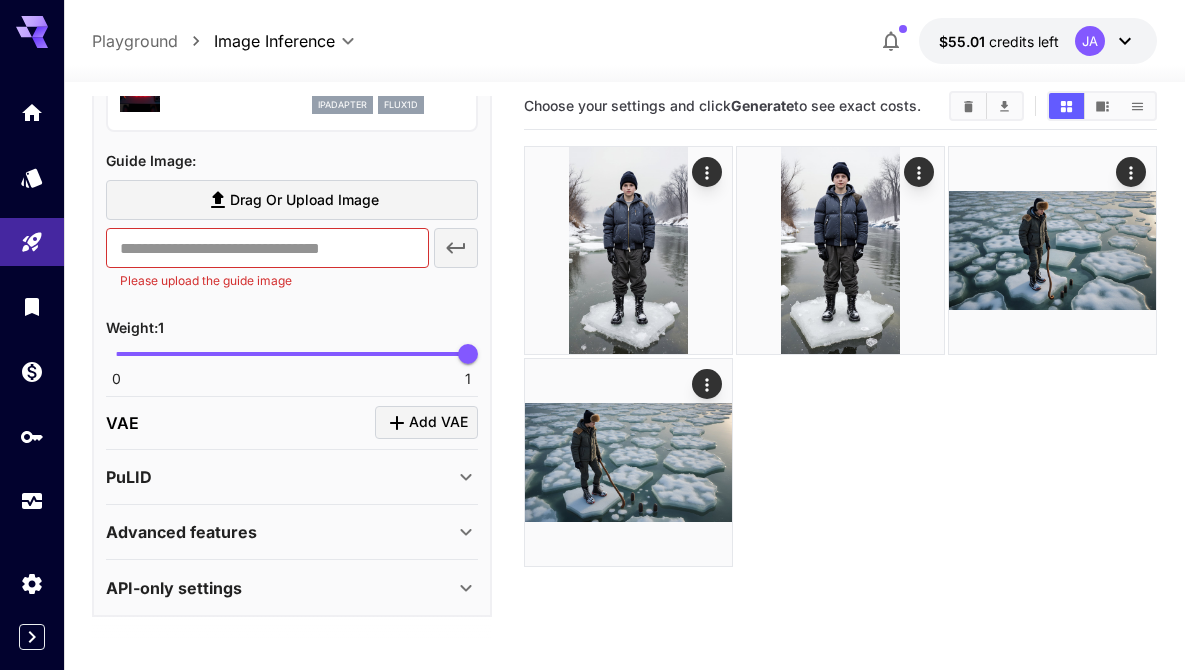click on "Drag or upload image" at bounding box center (304, 200) 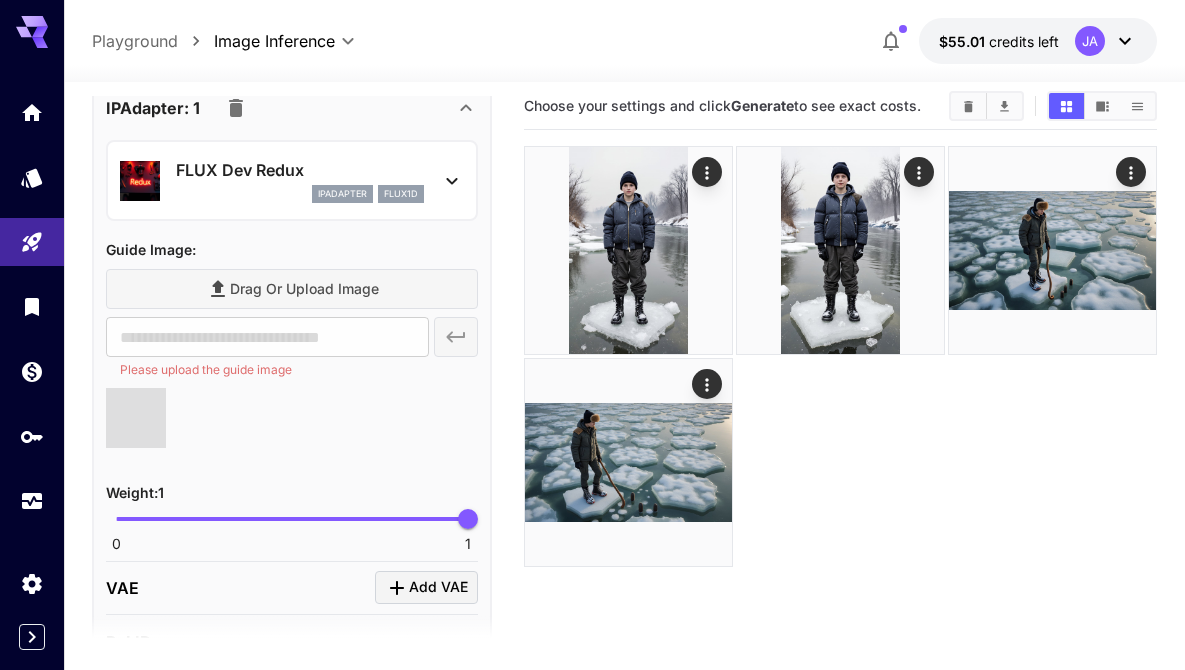 scroll, scrollTop: 939, scrollLeft: 0, axis: vertical 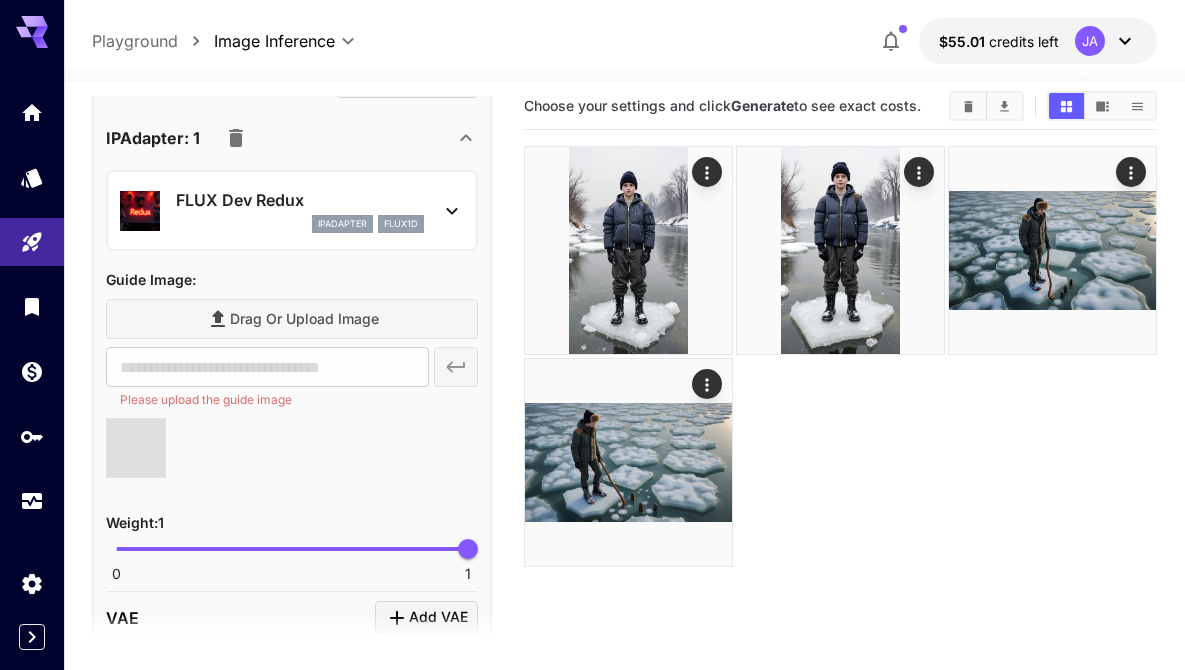 click 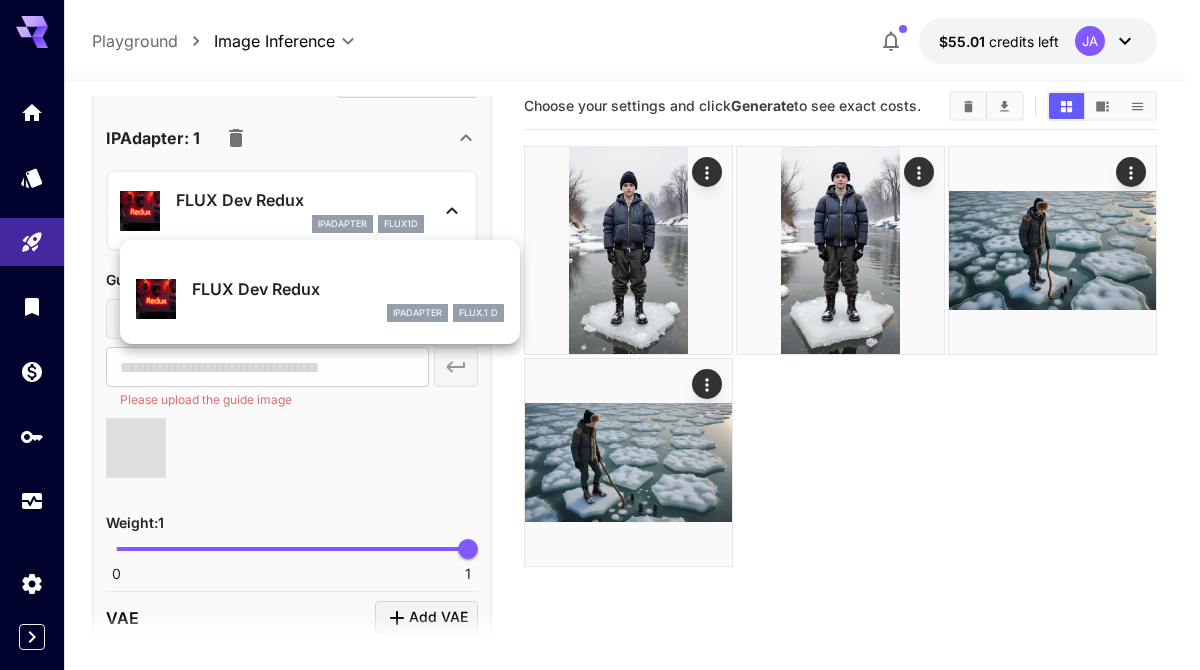 click at bounding box center [600, 335] 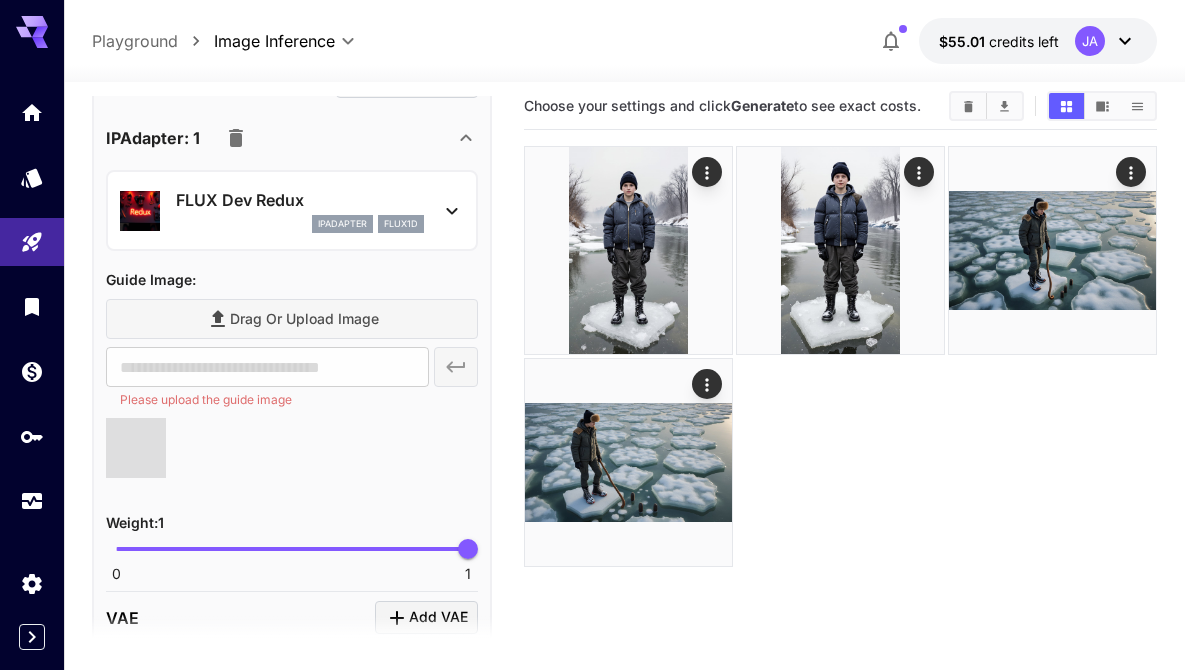 click on "FLUX Dev Redux ipAdapter flux1d" at bounding box center [292, 210] 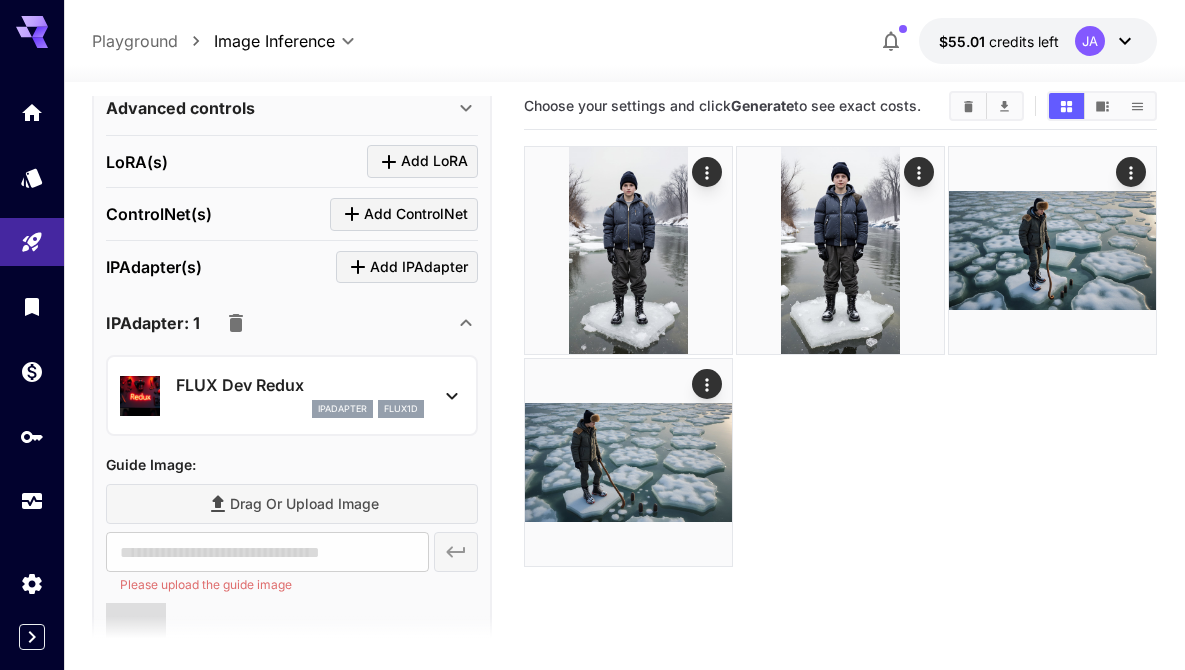 scroll, scrollTop: 630, scrollLeft: 0, axis: vertical 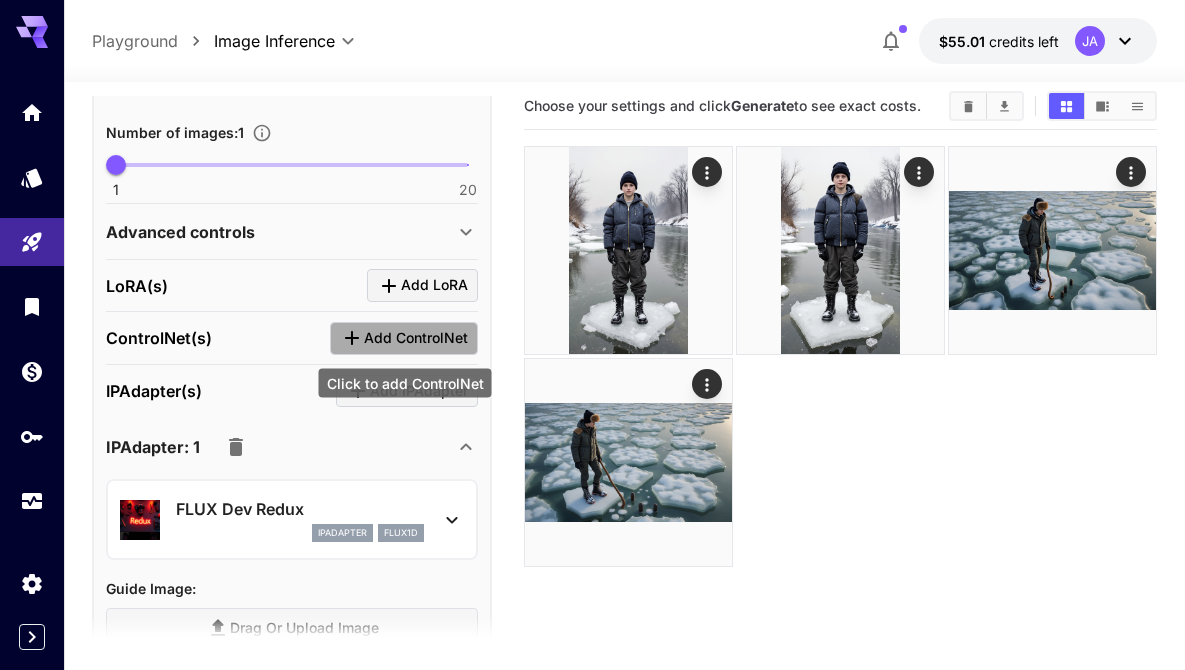 click 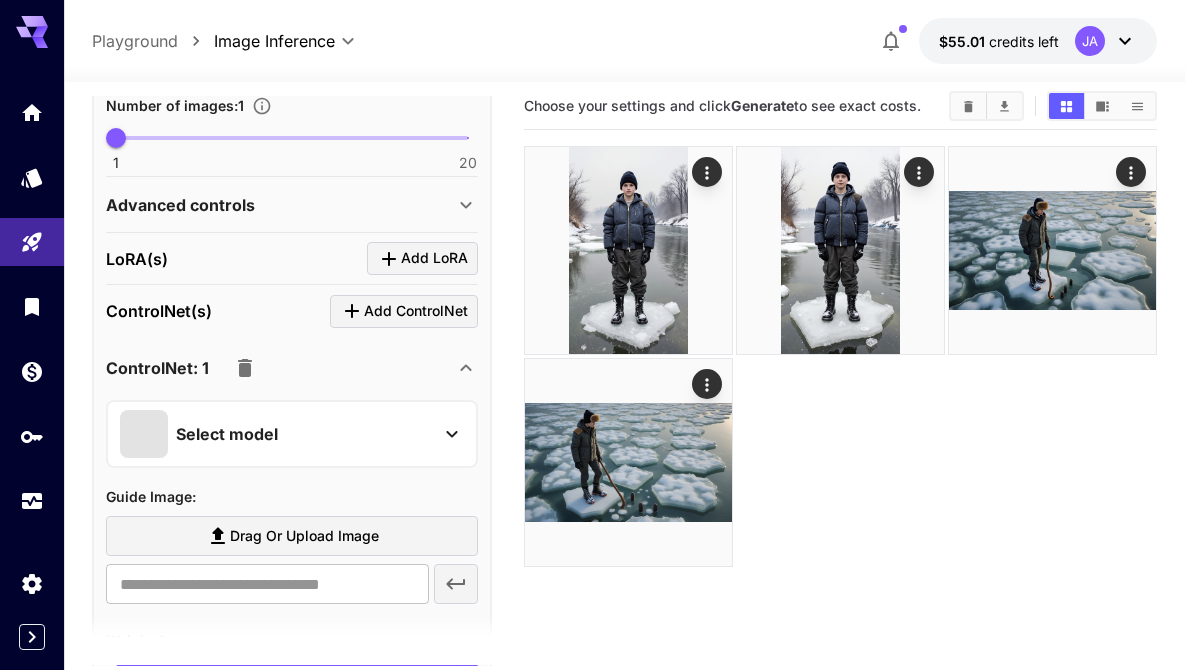 scroll, scrollTop: 645, scrollLeft: 0, axis: vertical 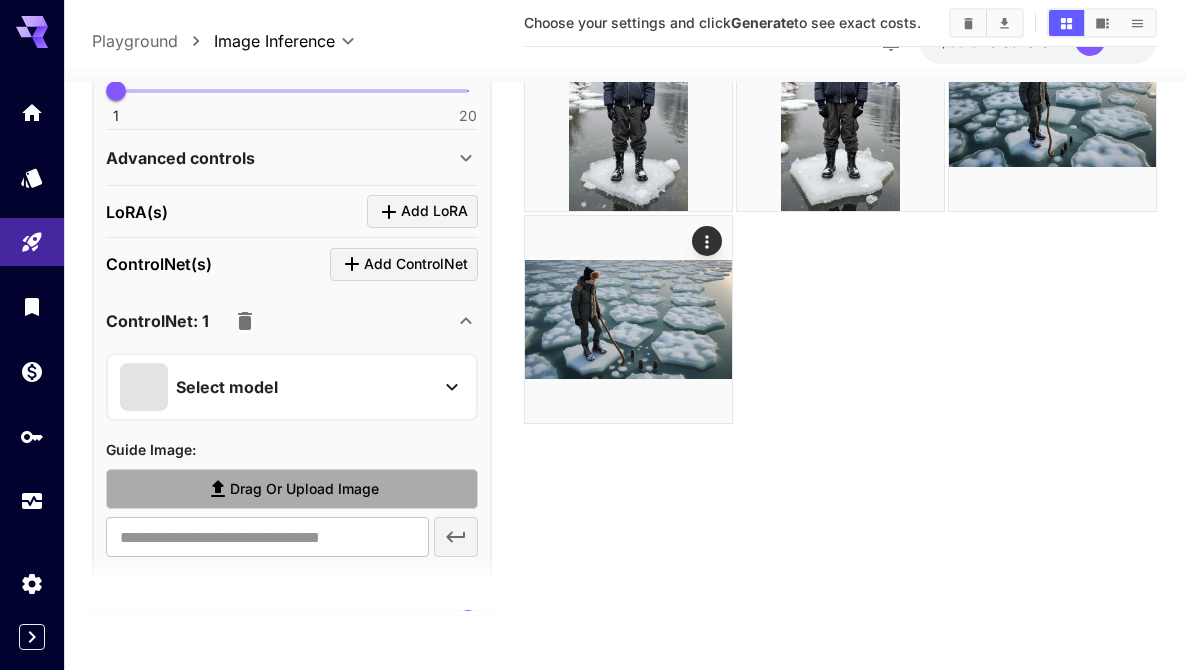 click on "Drag or upload image" at bounding box center [304, 488] 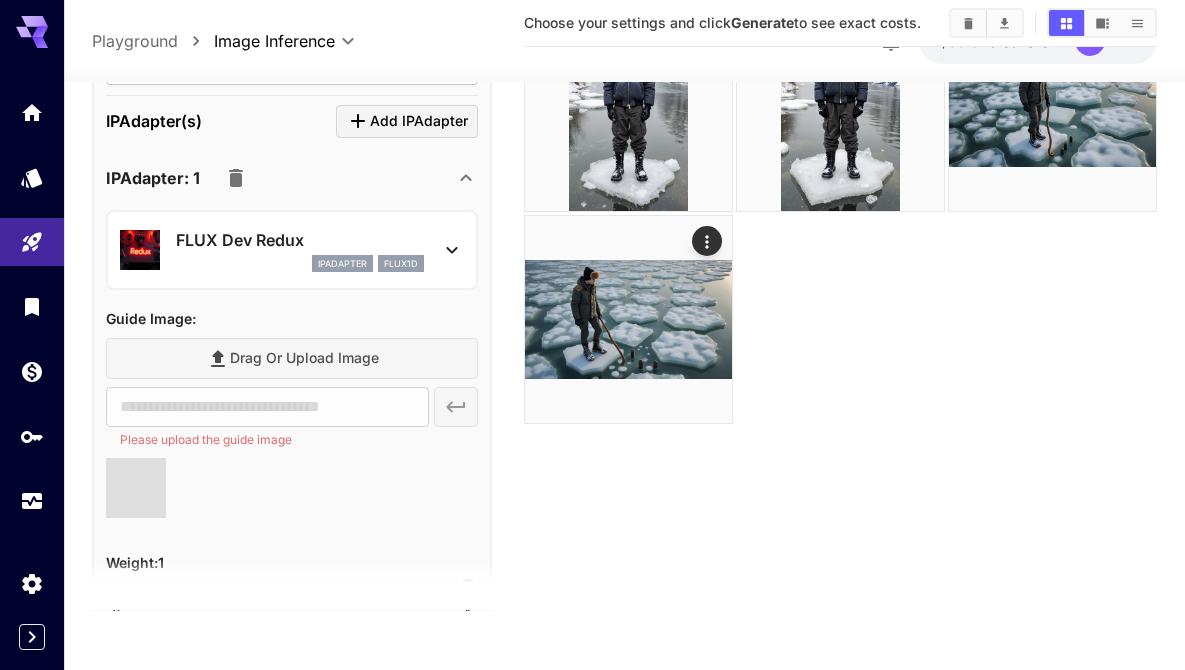 scroll, scrollTop: 1946, scrollLeft: 0, axis: vertical 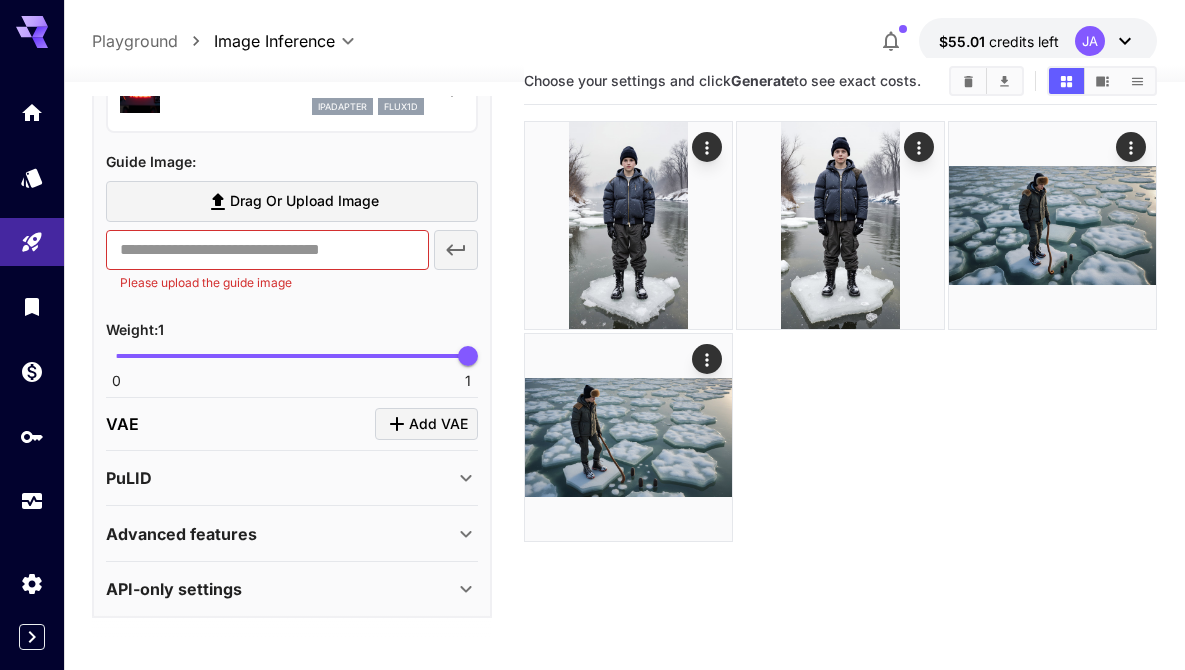 click on "Choose your settings and click  Generate  to see exact costs." at bounding box center (840, 393) 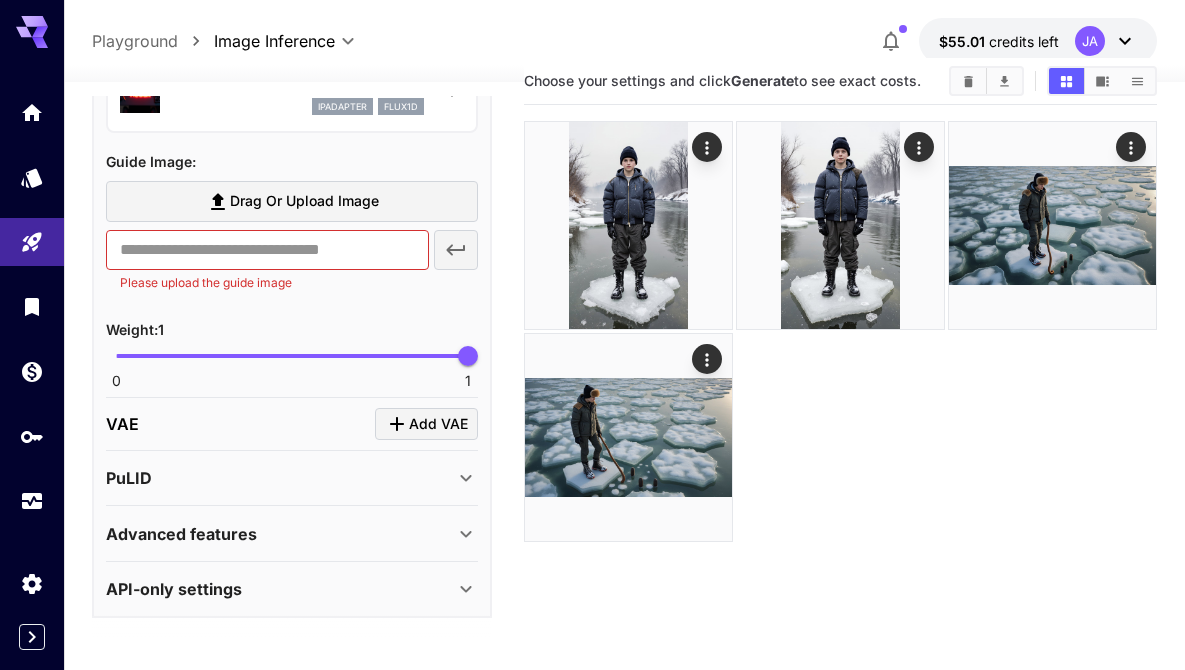 click on "Drag or upload image" at bounding box center (304, 201) 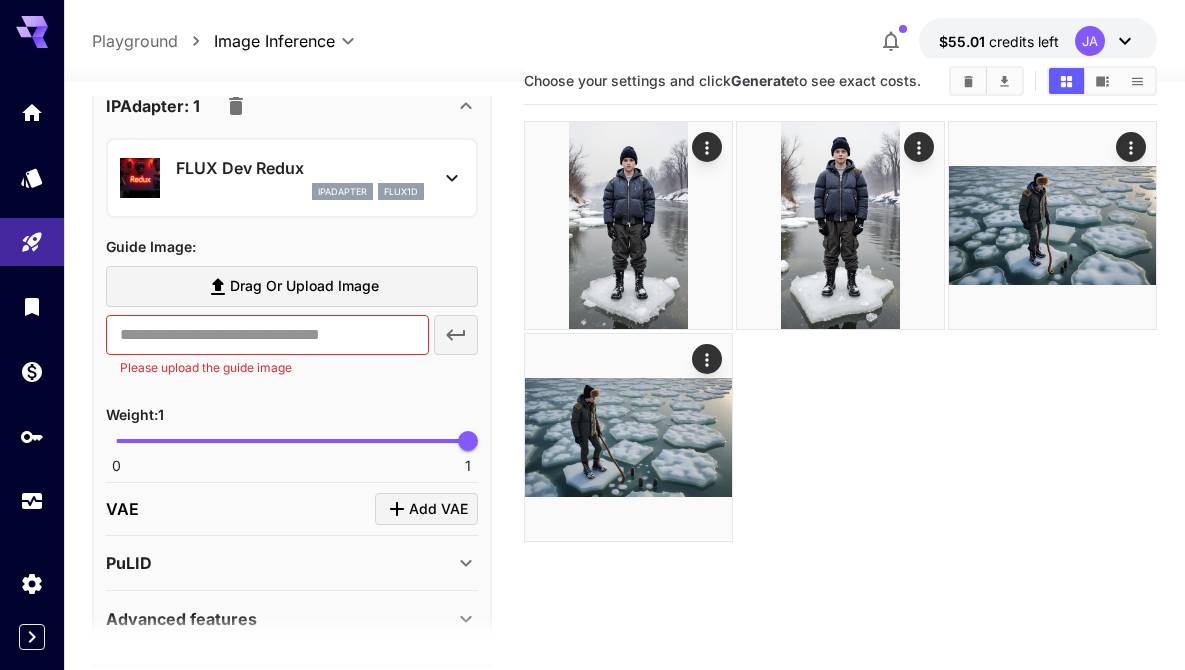 scroll, scrollTop: 1870, scrollLeft: 0, axis: vertical 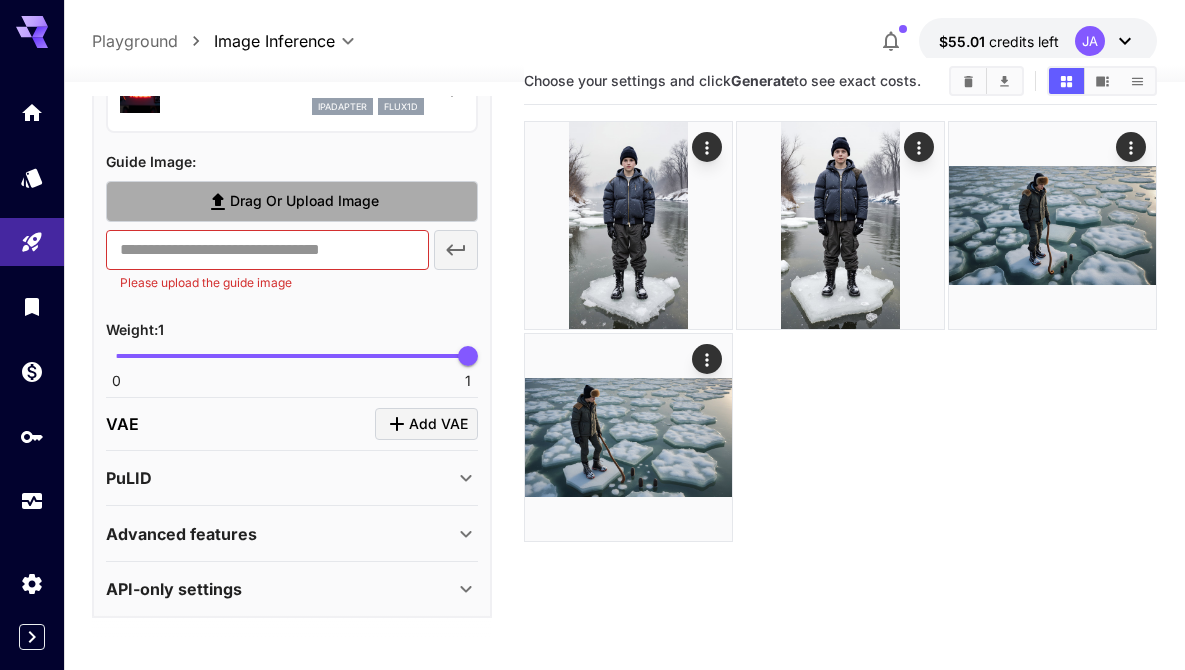 click on "Drag or upload image" at bounding box center [292, 201] 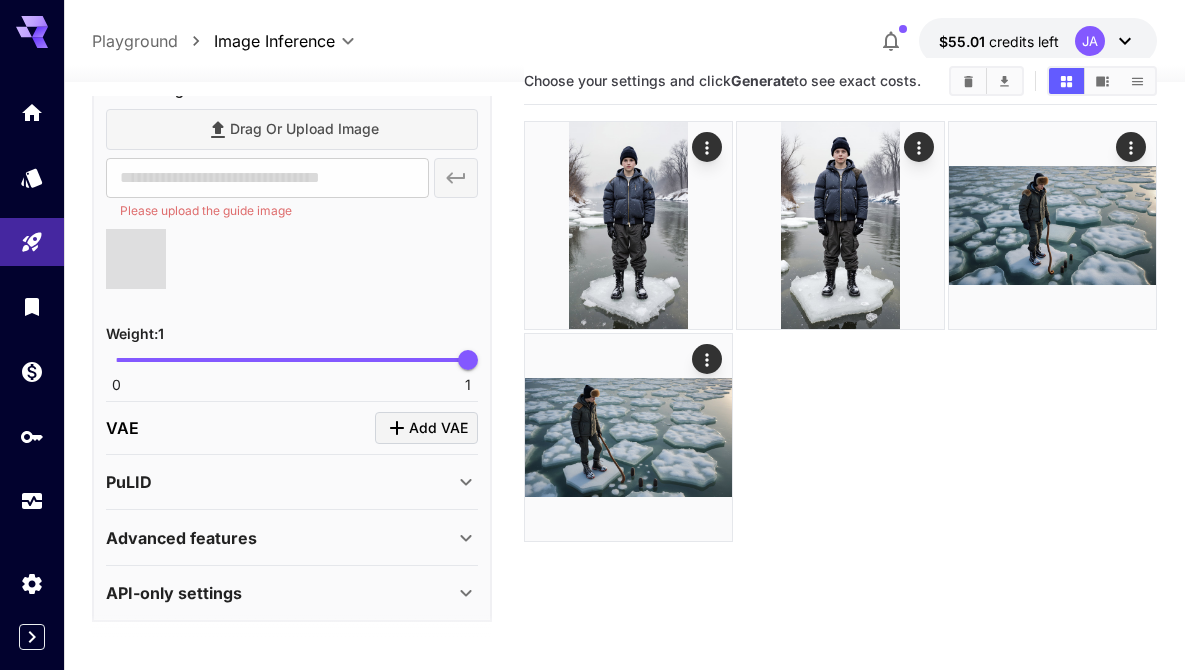 scroll, scrollTop: 1870, scrollLeft: 0, axis: vertical 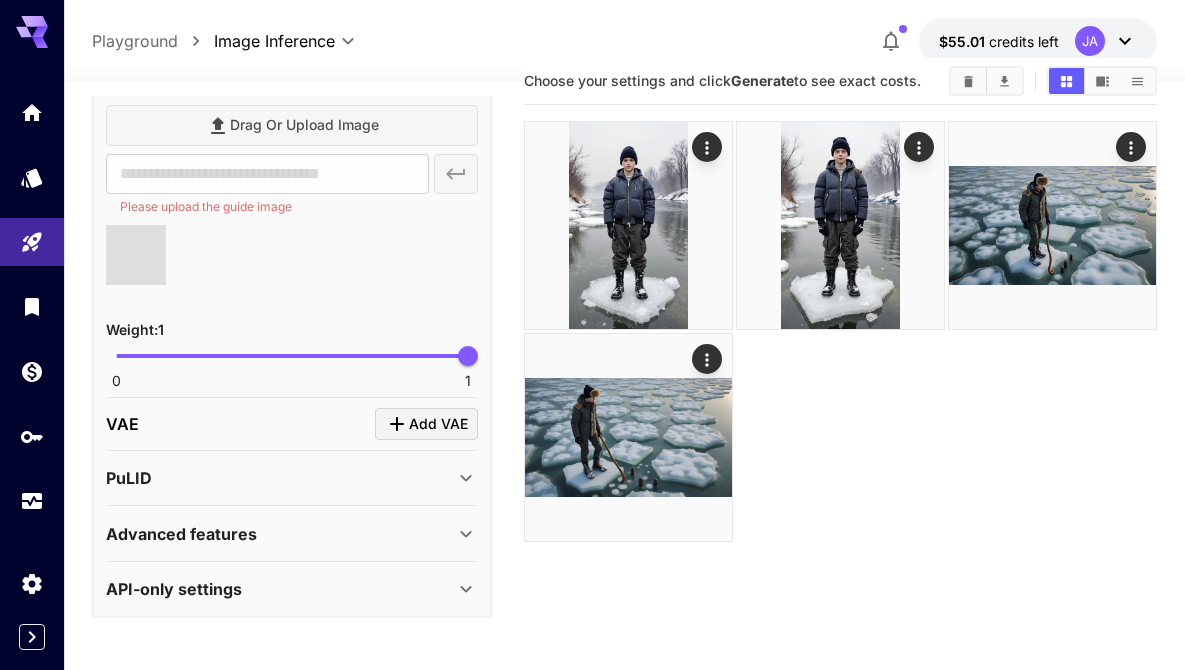 click at bounding box center [136, 255] 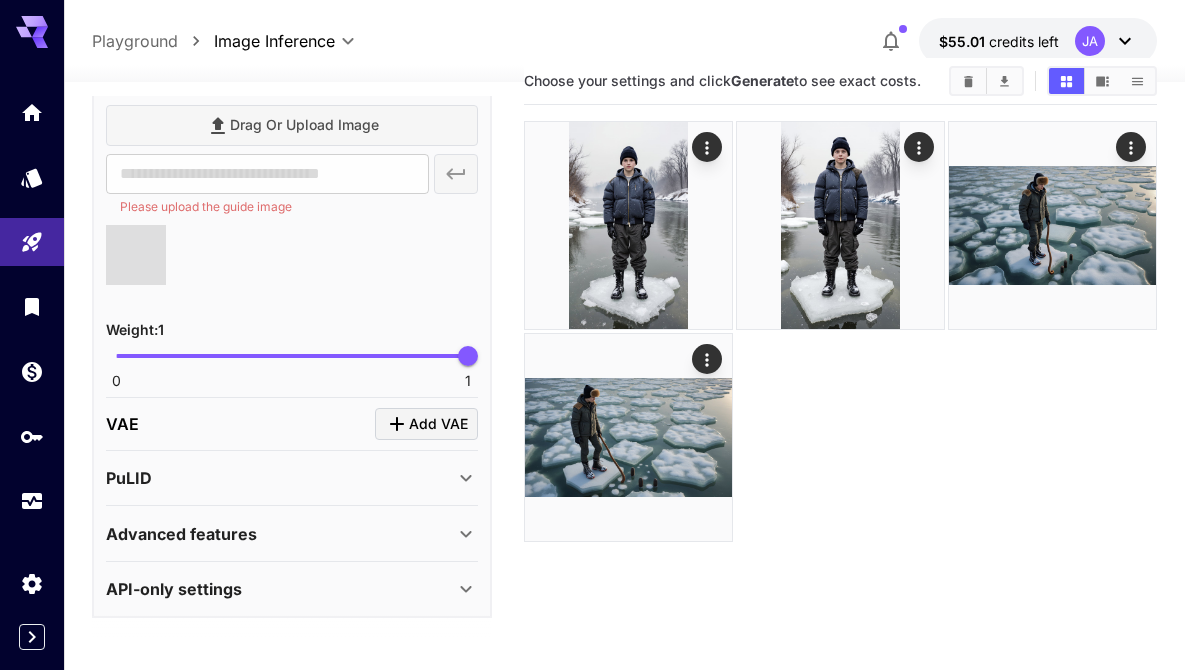 click on "Drag or upload image ​ Please upload the guide image" at bounding box center [292, 202] 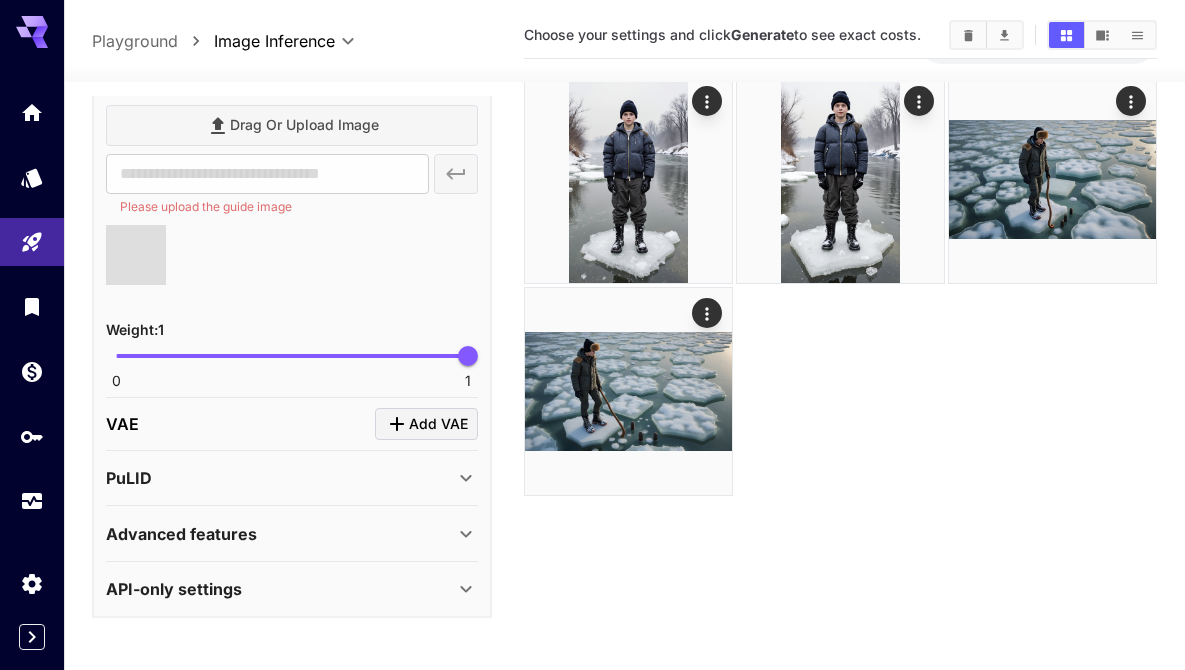 scroll, scrollTop: 124, scrollLeft: 0, axis: vertical 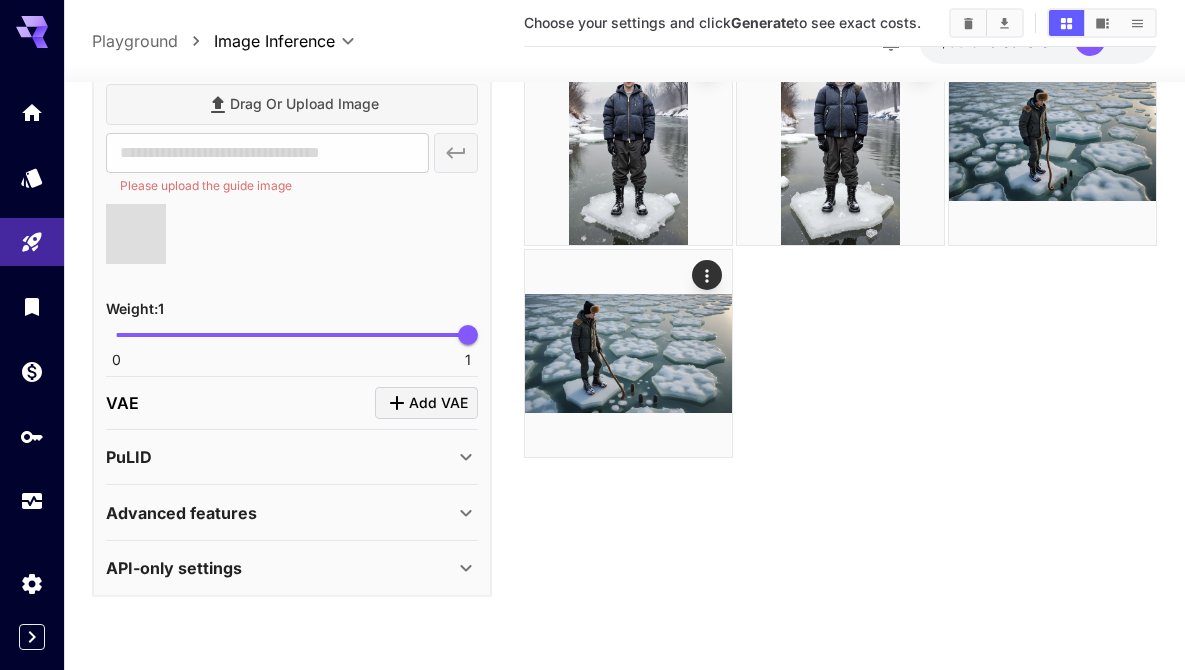 click on "Drag or upload image" at bounding box center (292, 104) 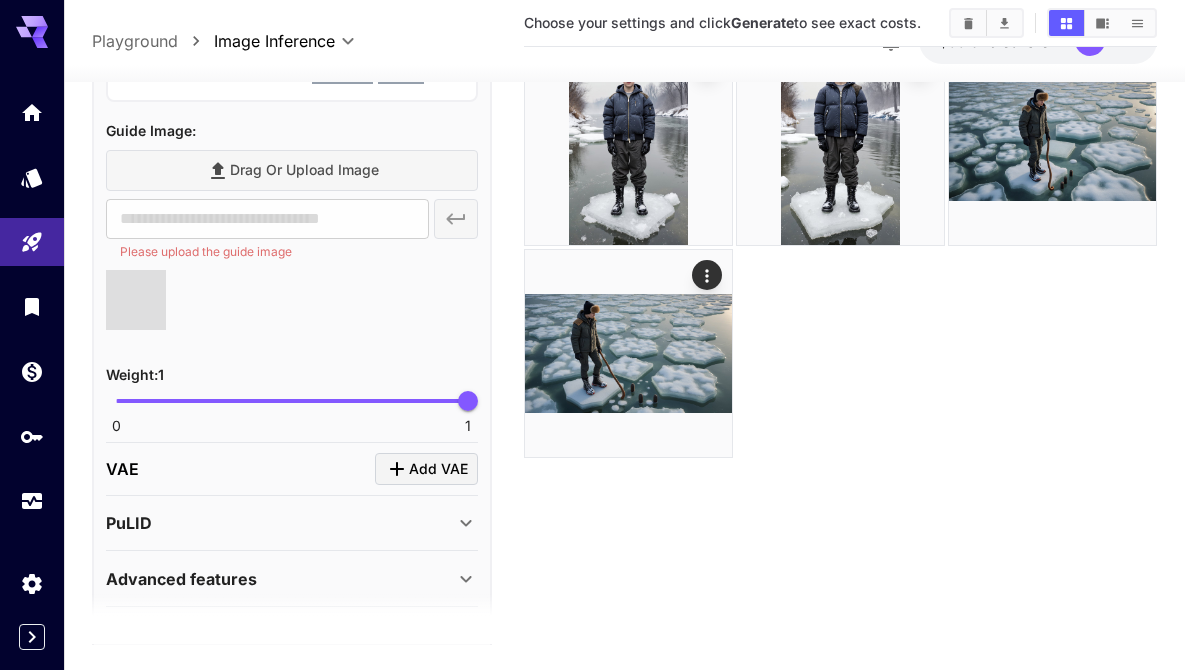 scroll, scrollTop: 1803, scrollLeft: 0, axis: vertical 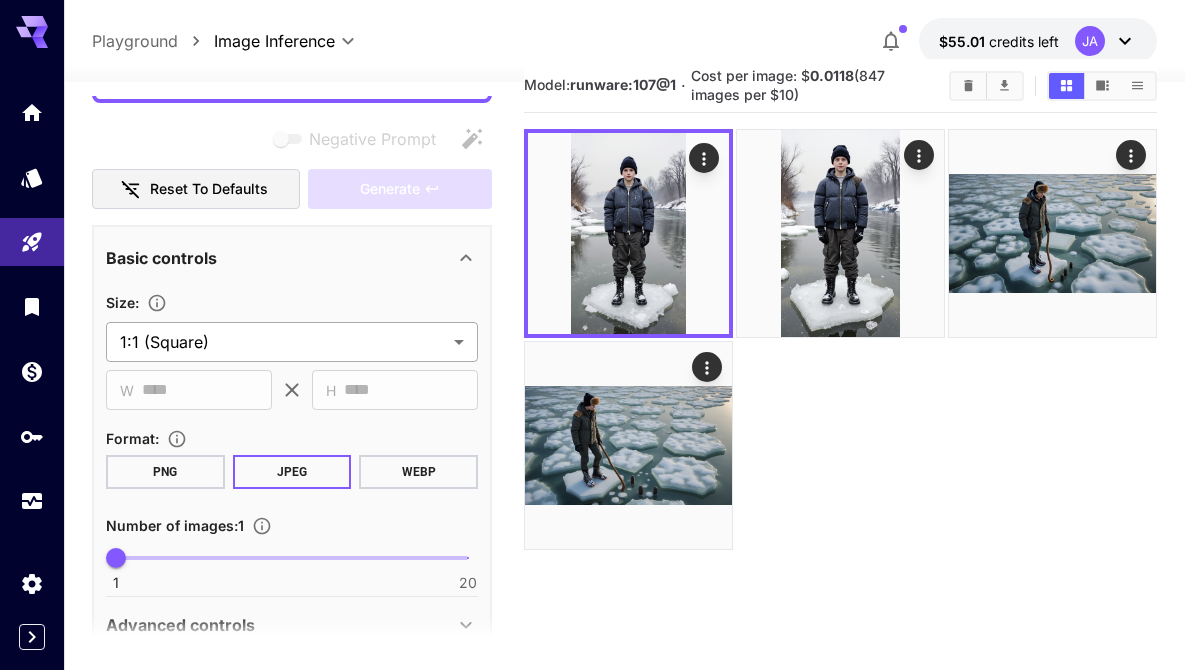 click on "**********" at bounding box center (592, 375) 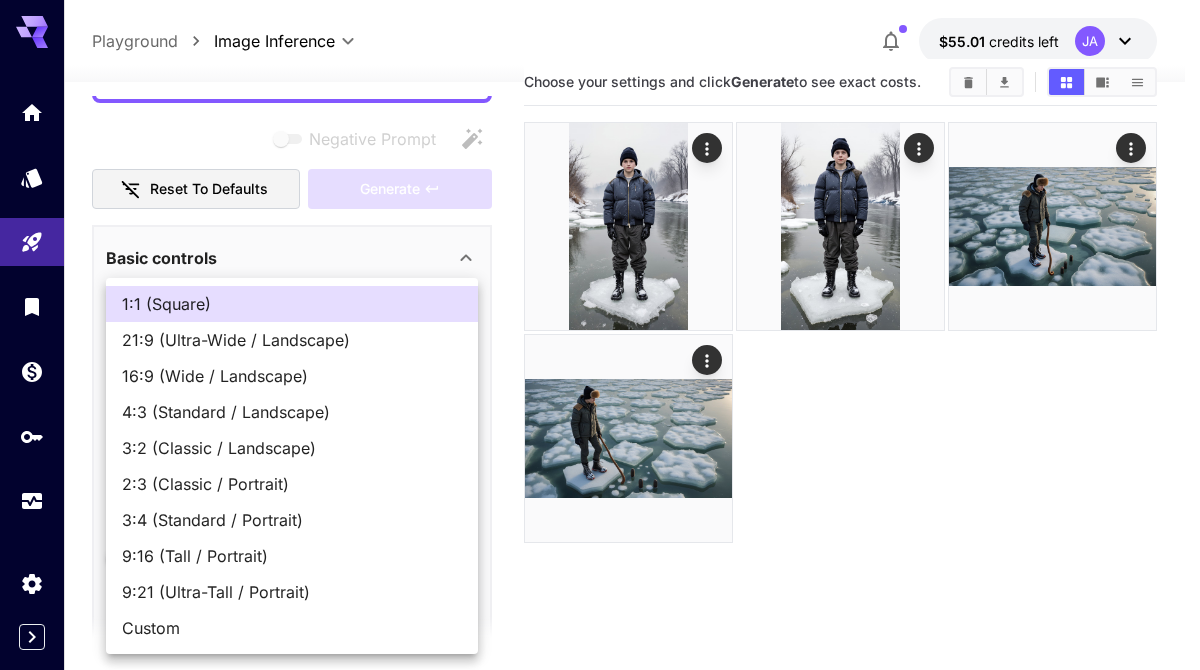click on "16:9 (Wide / Landscape)" at bounding box center [292, 376] 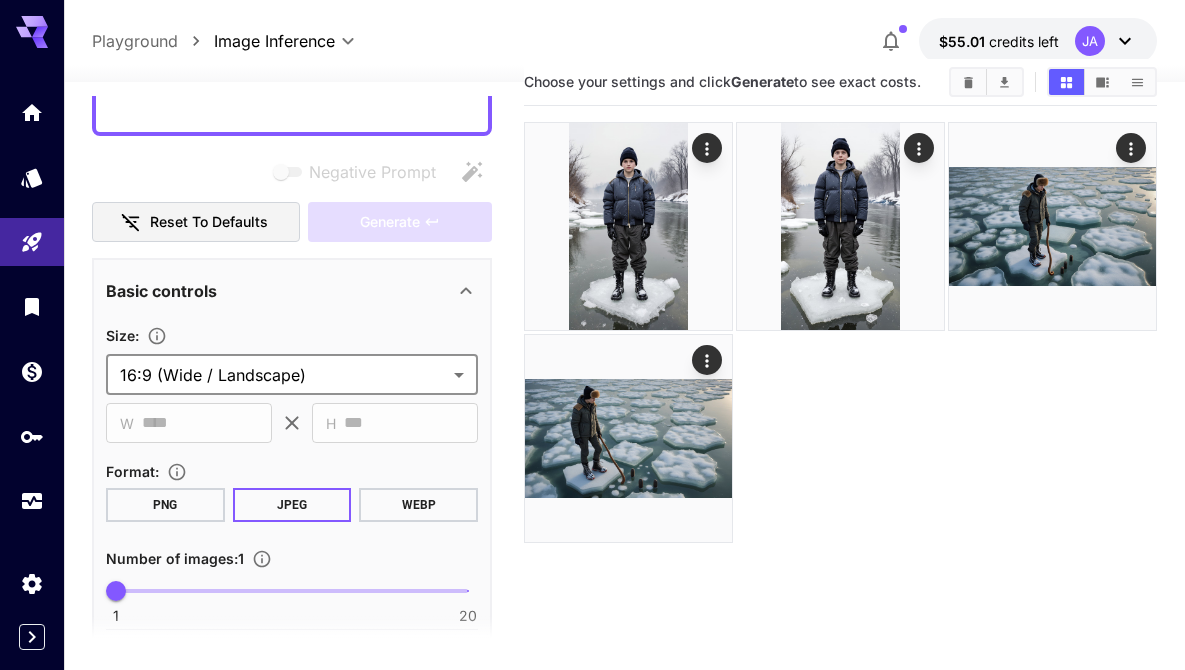 type on "**********" 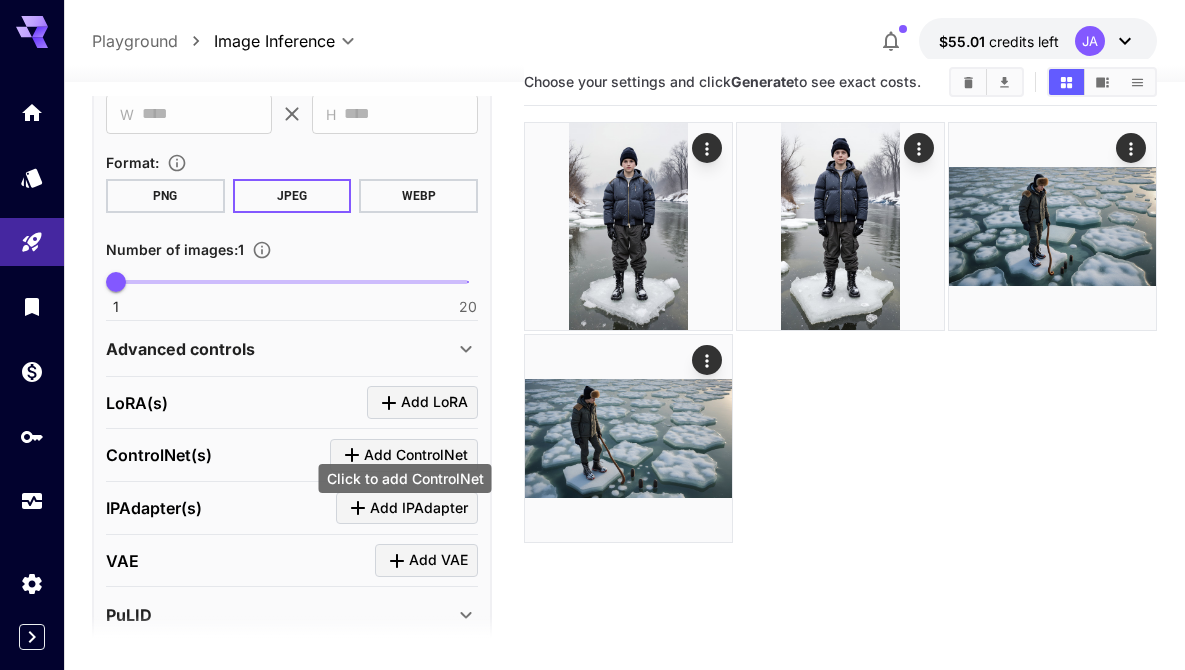 scroll, scrollTop: 537, scrollLeft: 0, axis: vertical 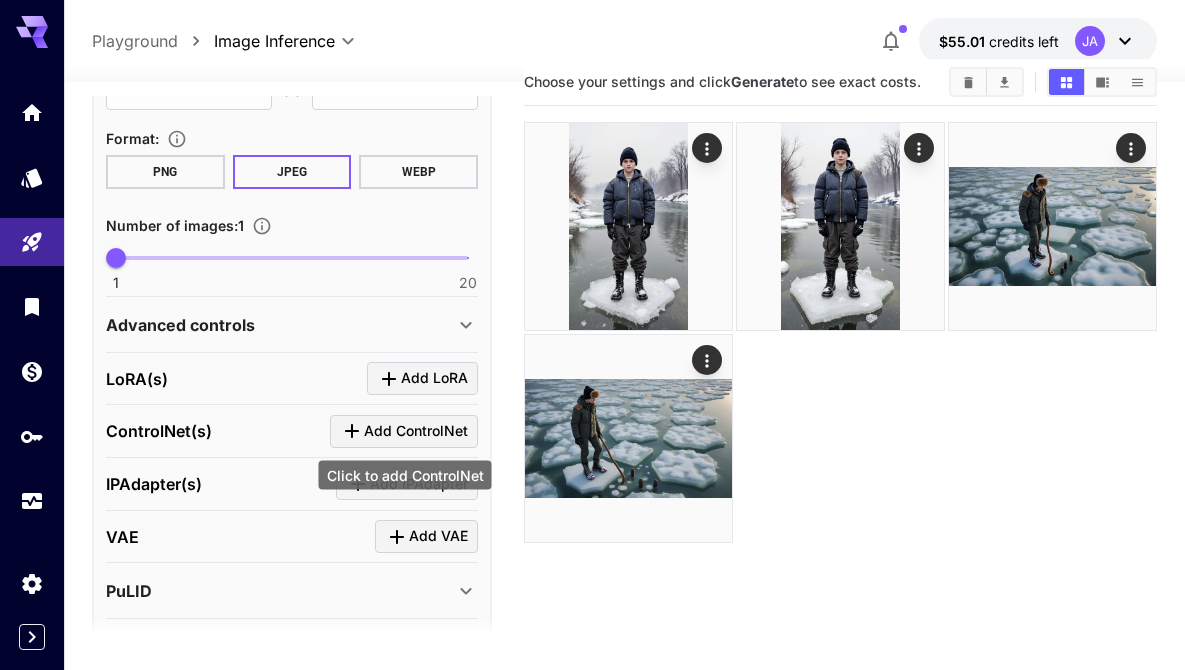 click on "Add ControlNet" at bounding box center [416, 431] 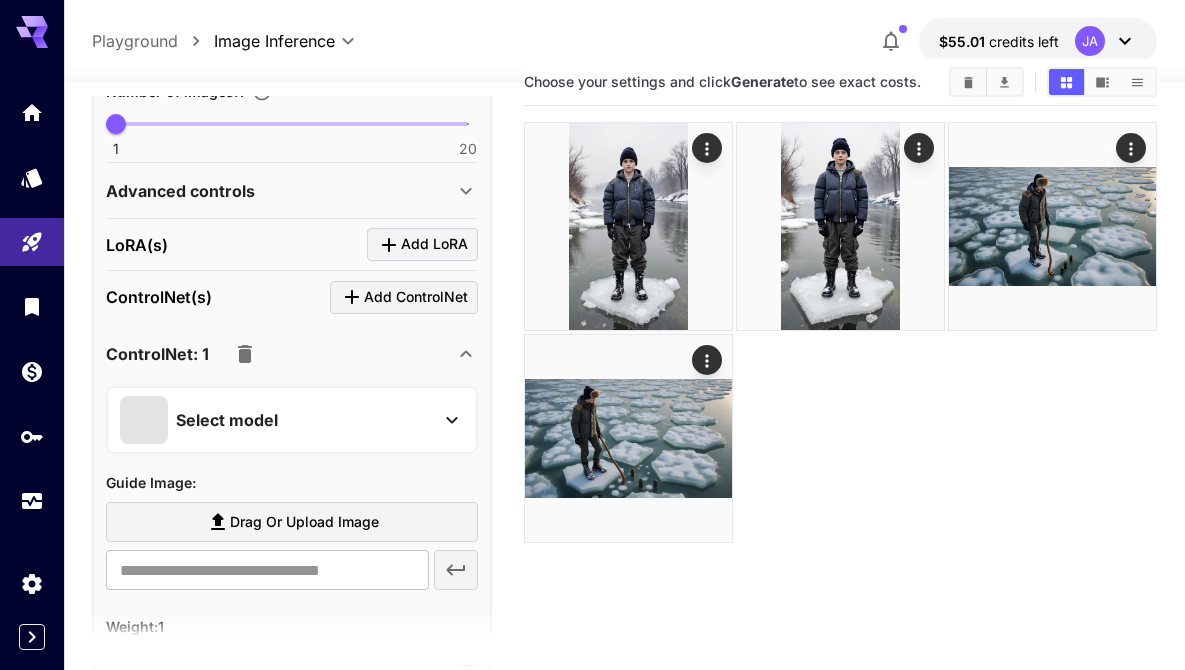 scroll, scrollTop: 835, scrollLeft: 0, axis: vertical 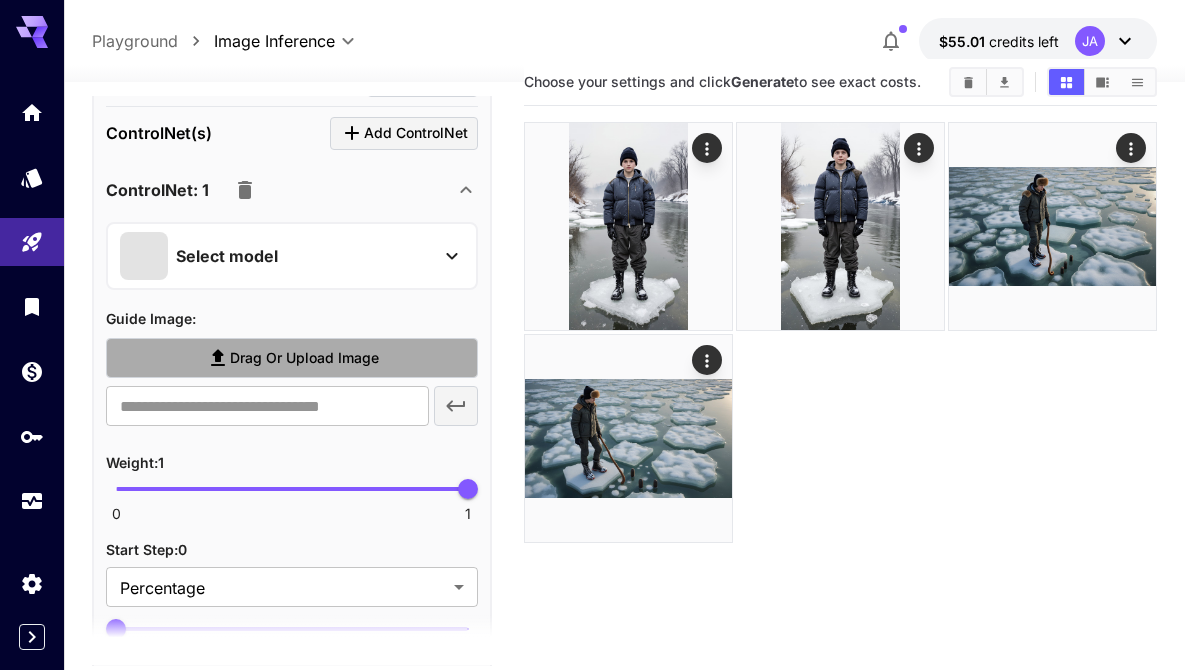 click 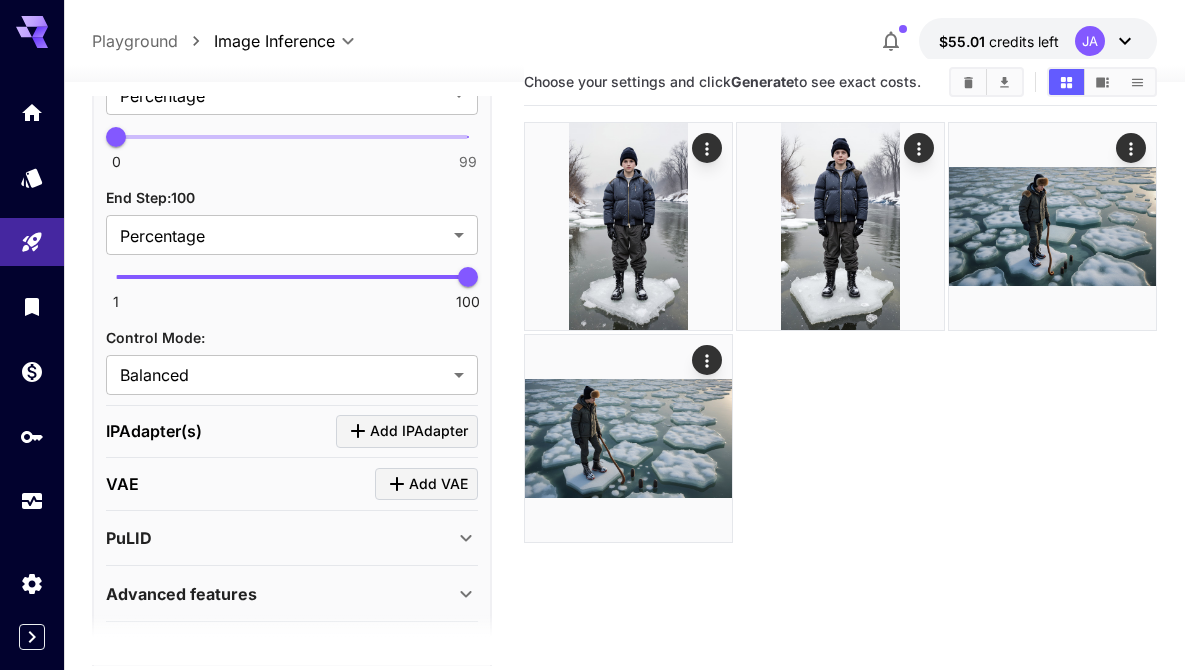 scroll, scrollTop: 1463, scrollLeft: 0, axis: vertical 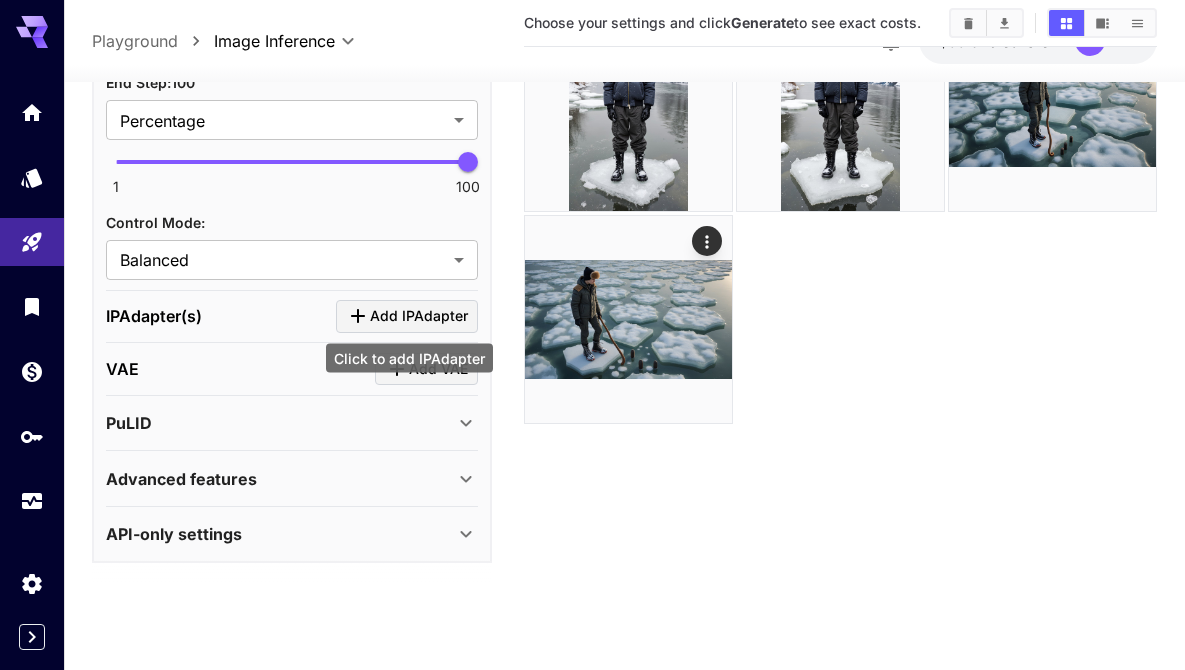 type on "**********" 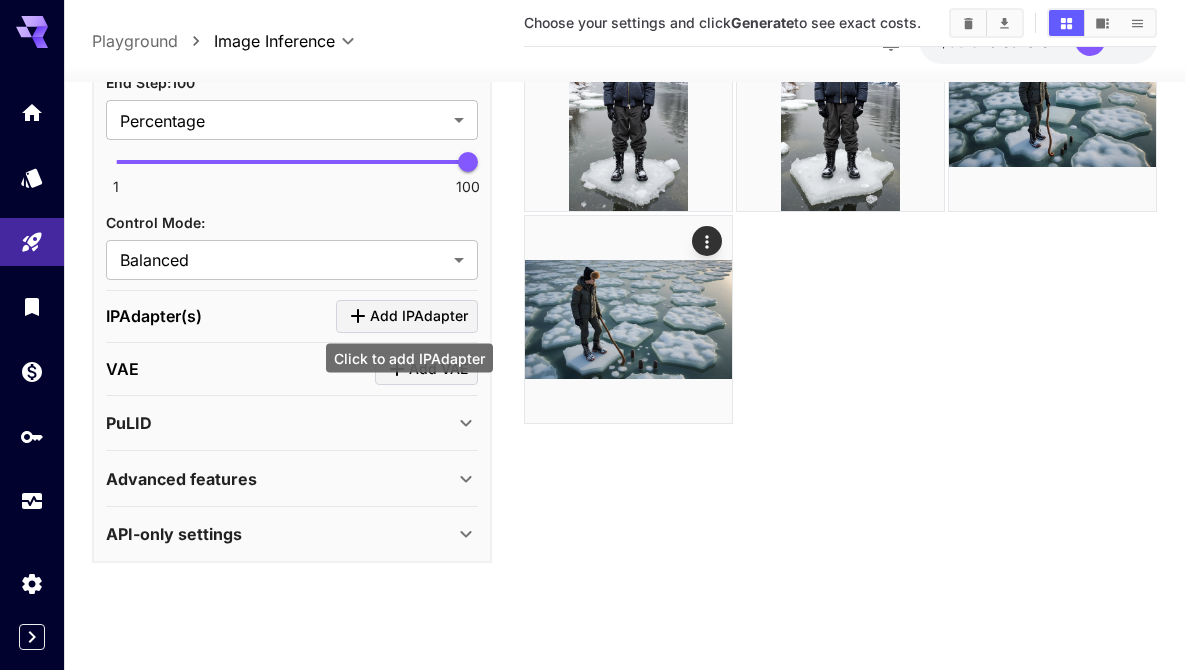 click 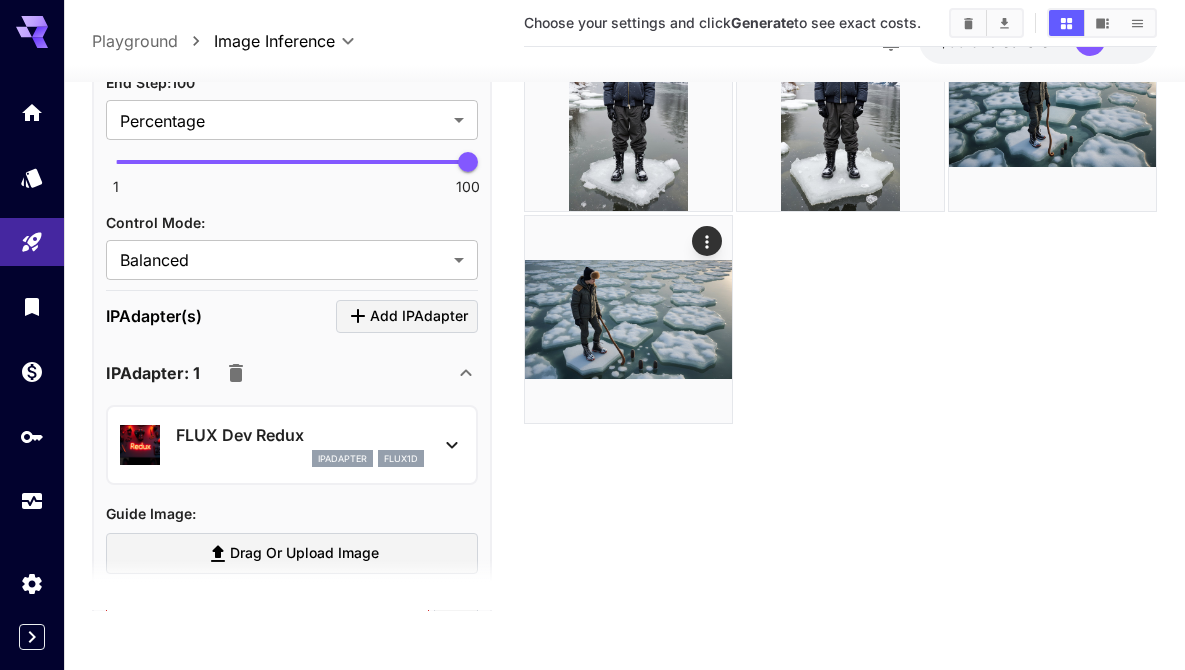 click 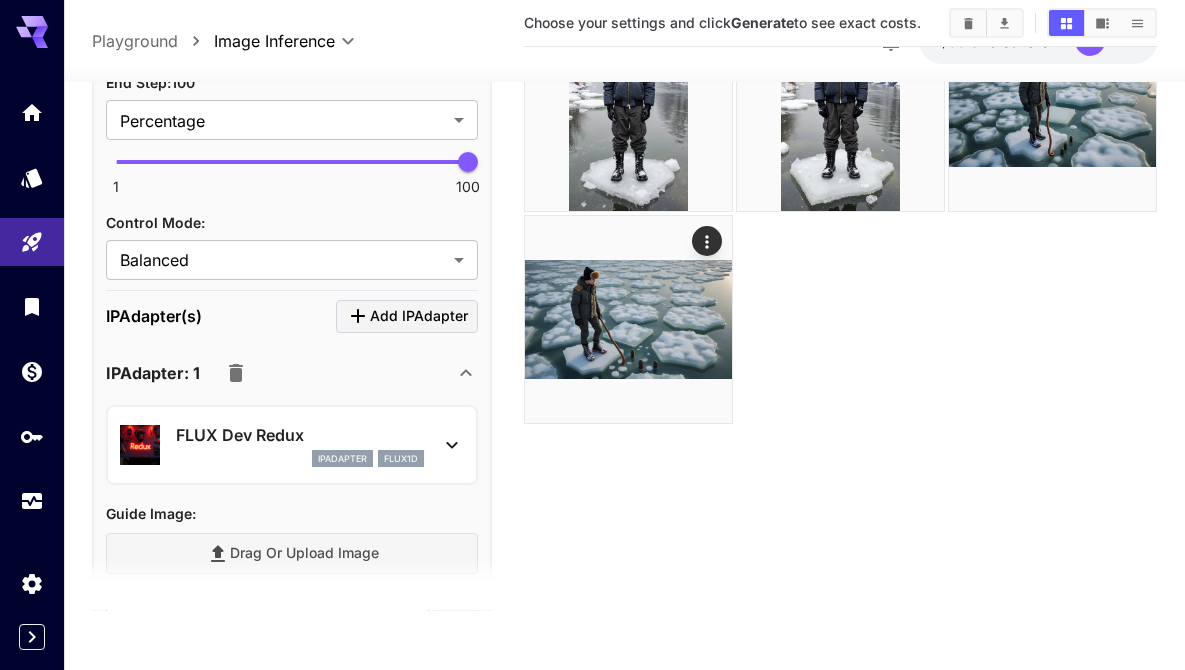 type on "**********" 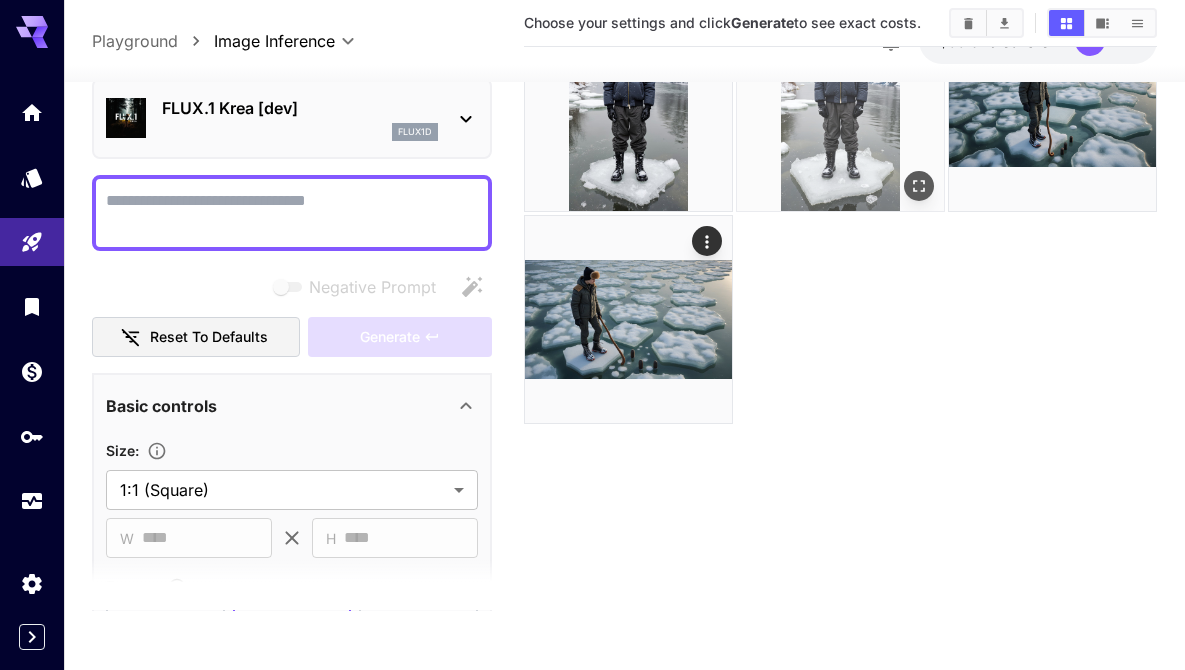 scroll, scrollTop: 0, scrollLeft: 0, axis: both 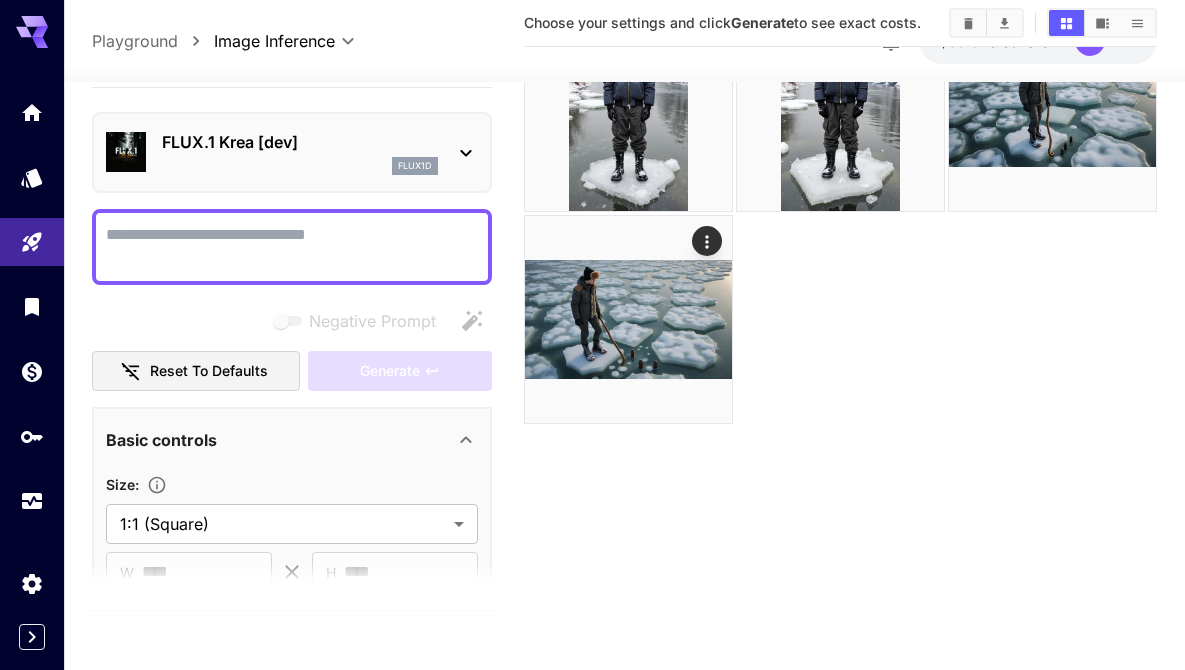 click on "Negative Prompt" at bounding box center (292, 246) 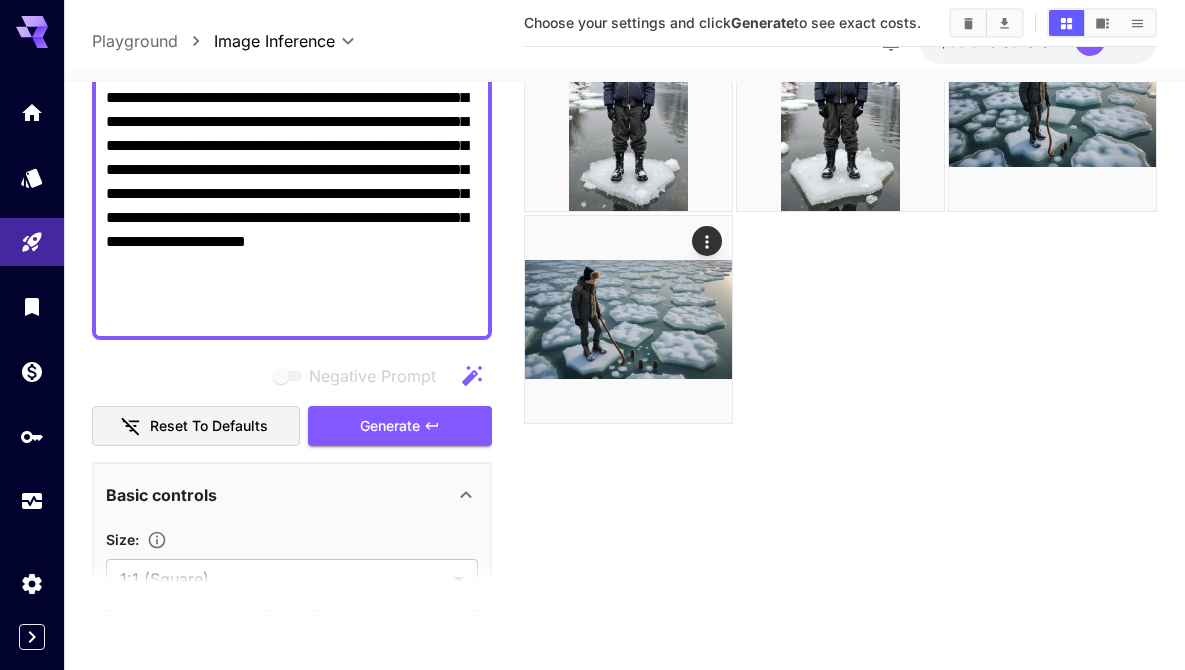 scroll, scrollTop: 812, scrollLeft: 0, axis: vertical 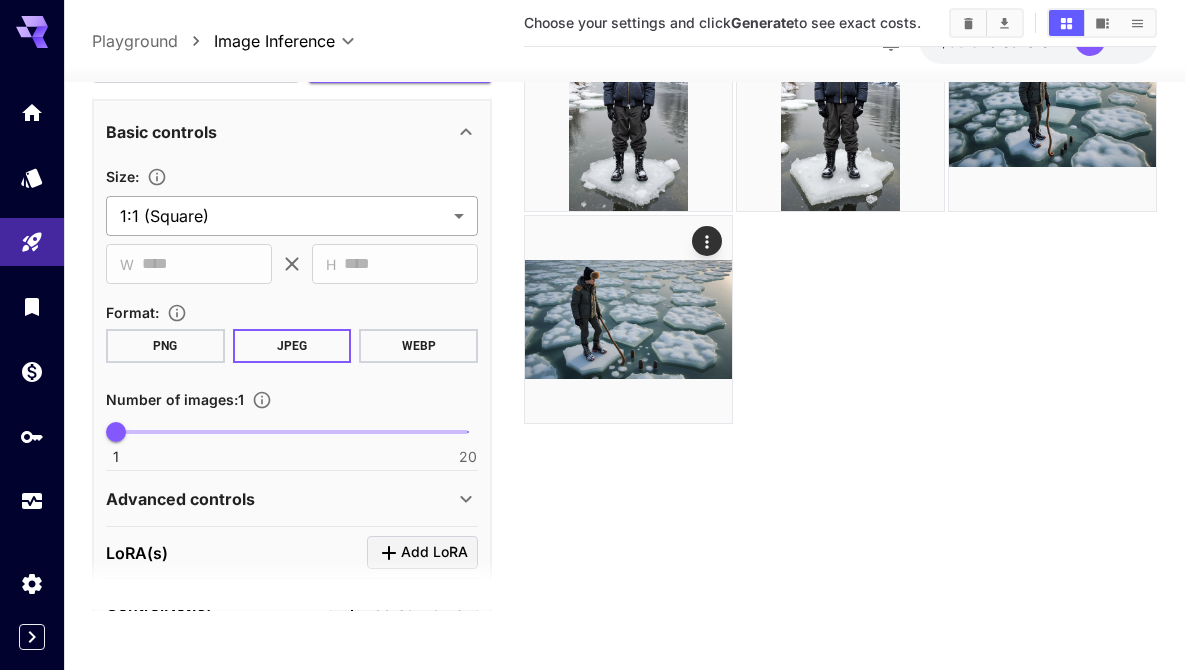 type on "**********" 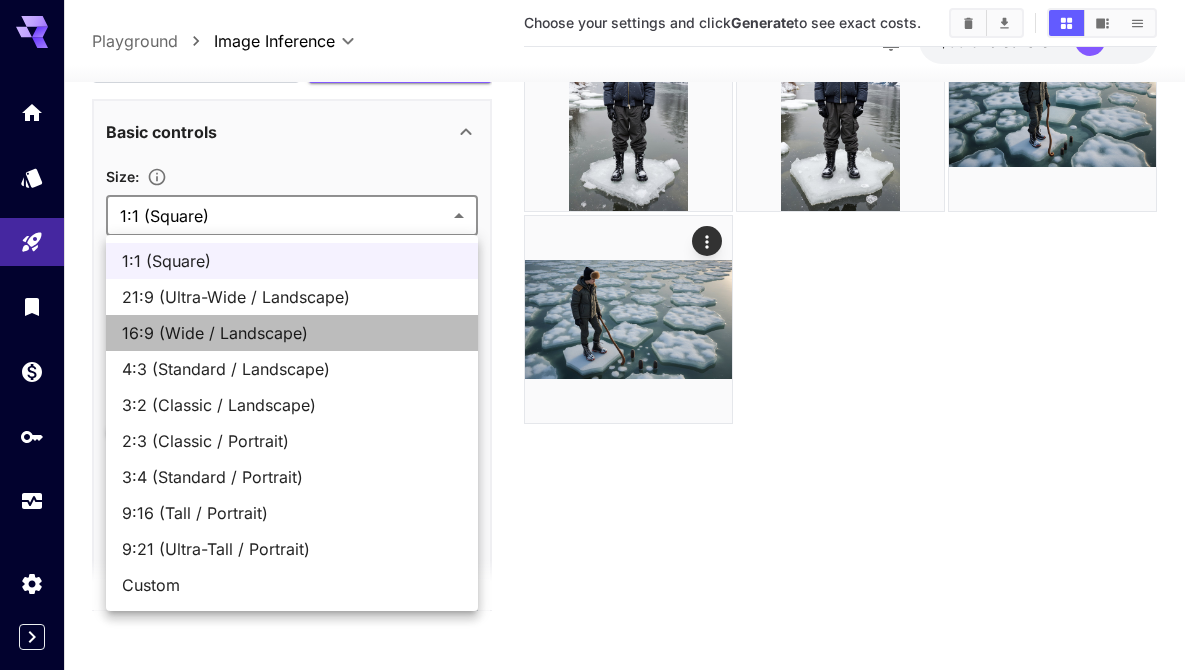 click on "16:9 (Wide / Landscape)" at bounding box center (292, 333) 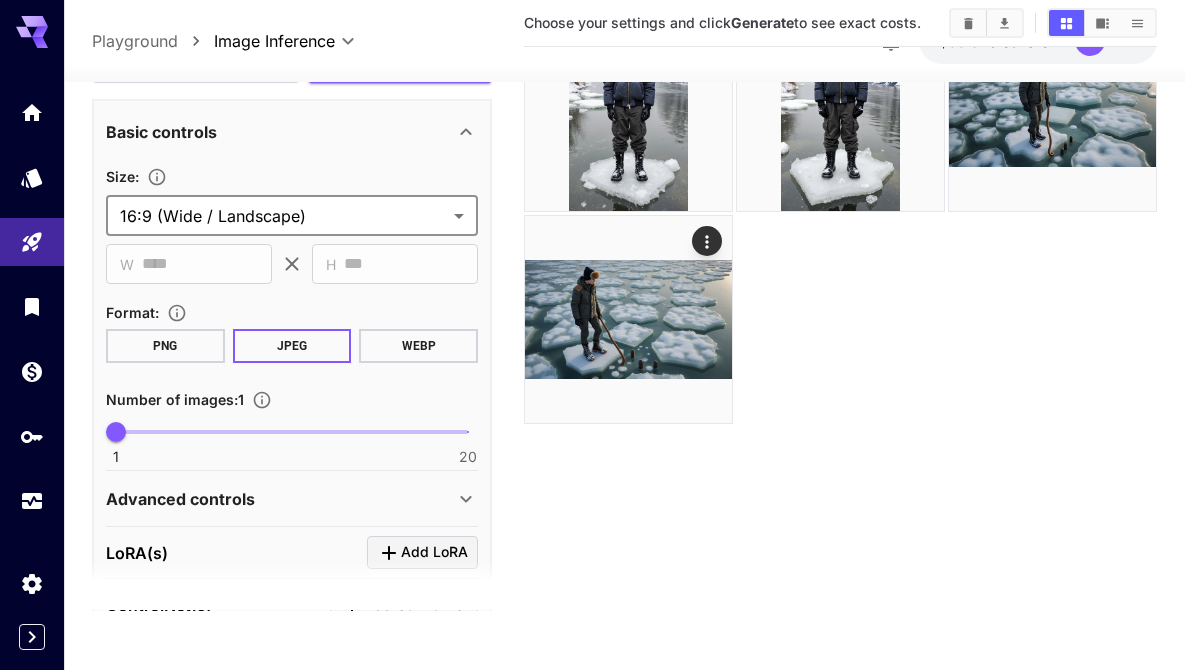 click on "**********" at bounding box center (592, 256) 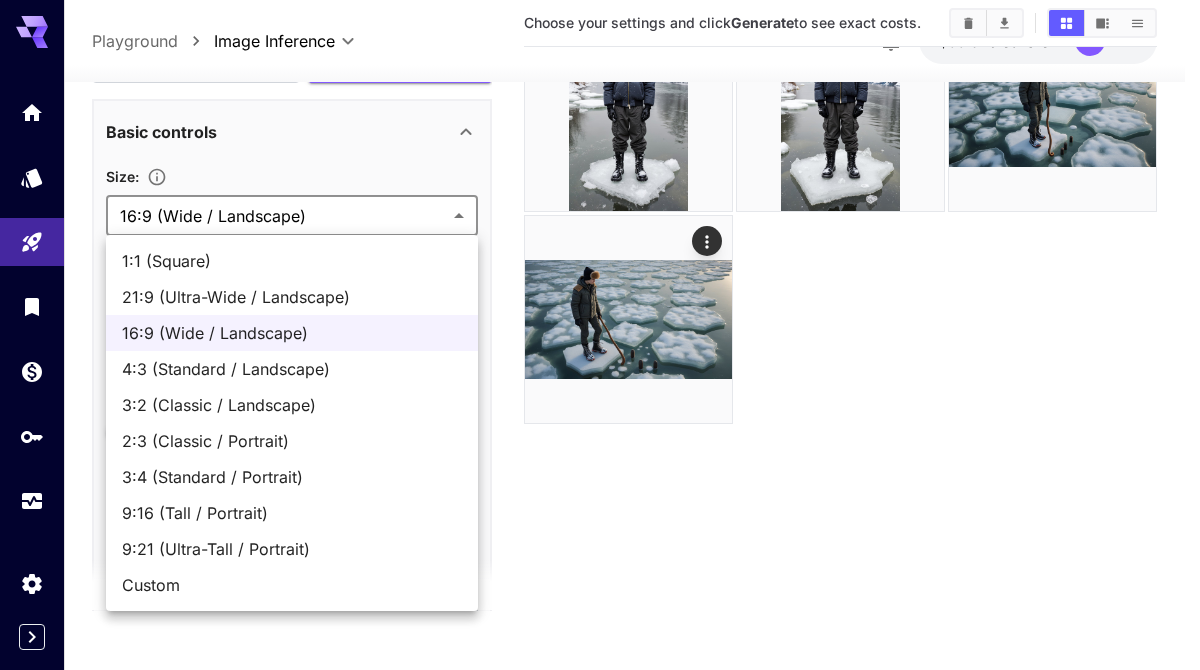 click on "21:9 (Ultra-Wide / Landscape)" at bounding box center (292, 297) 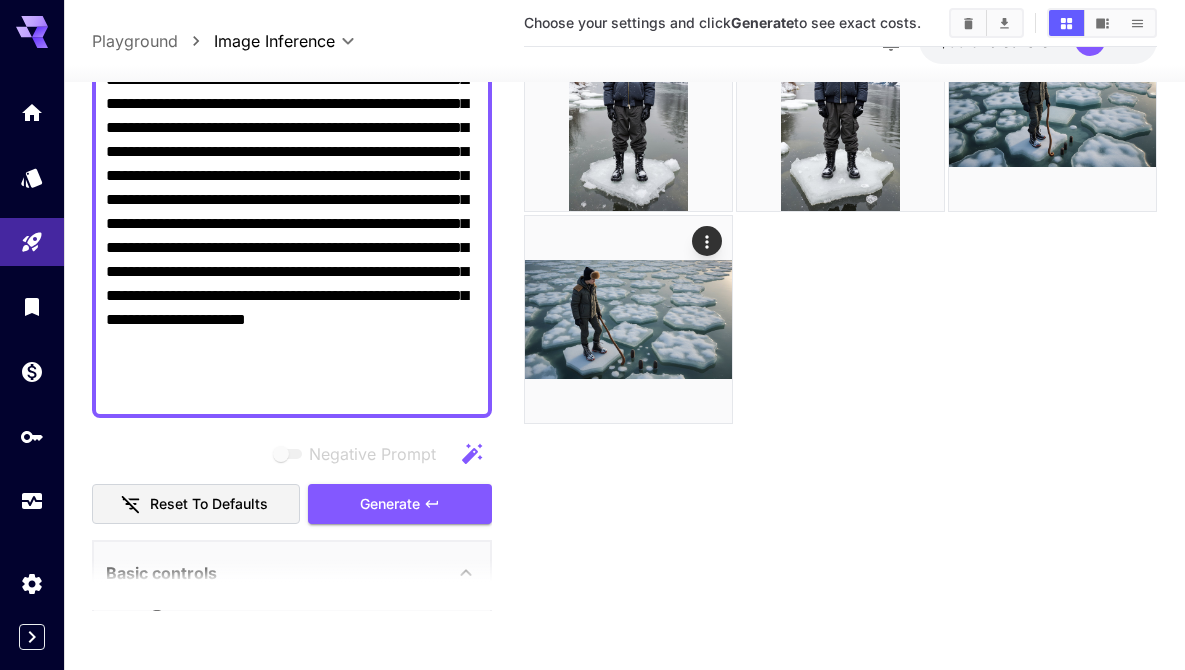 scroll, scrollTop: 370, scrollLeft: 0, axis: vertical 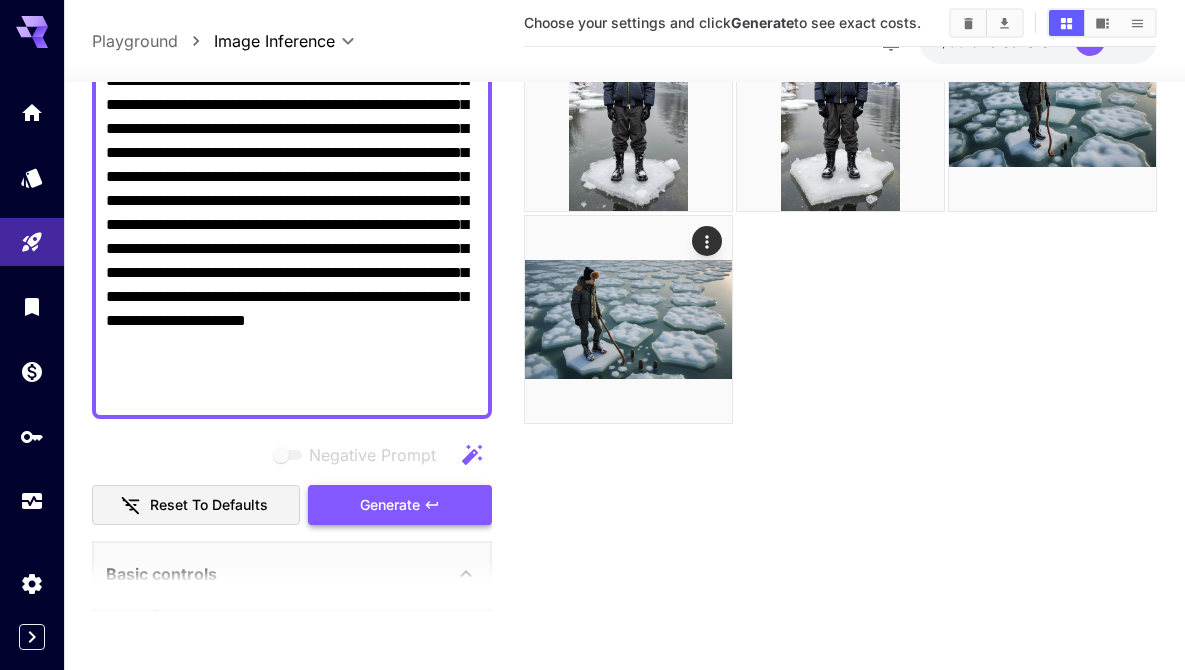 click on "Generate" at bounding box center [390, 504] 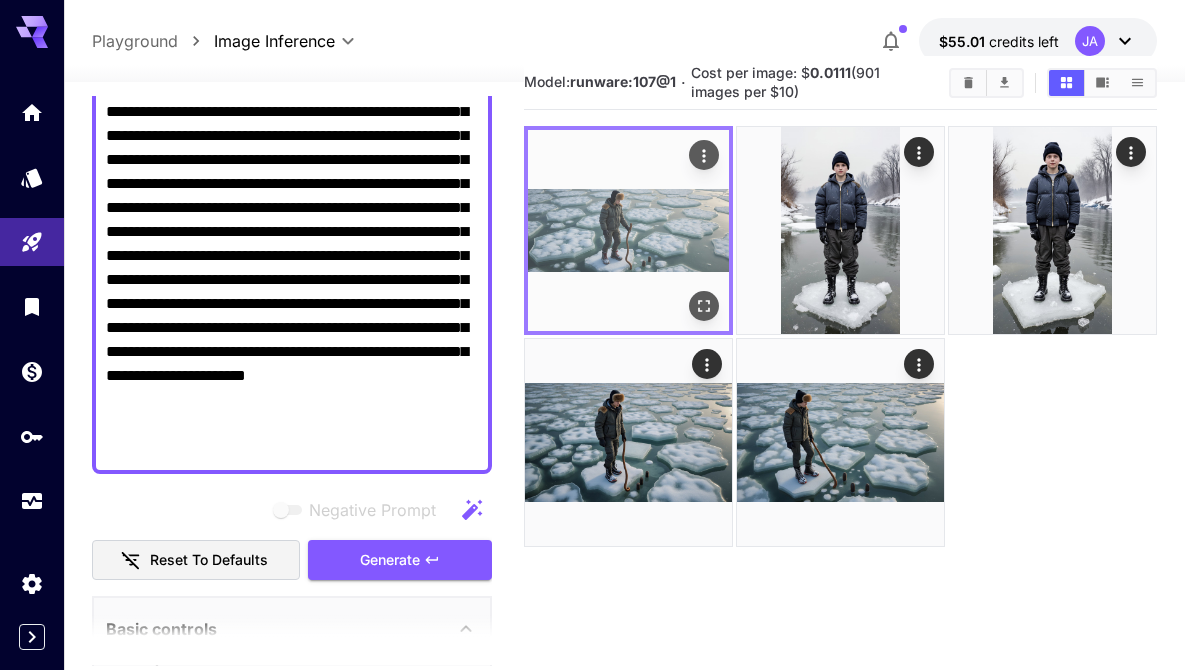 scroll, scrollTop: 0, scrollLeft: 0, axis: both 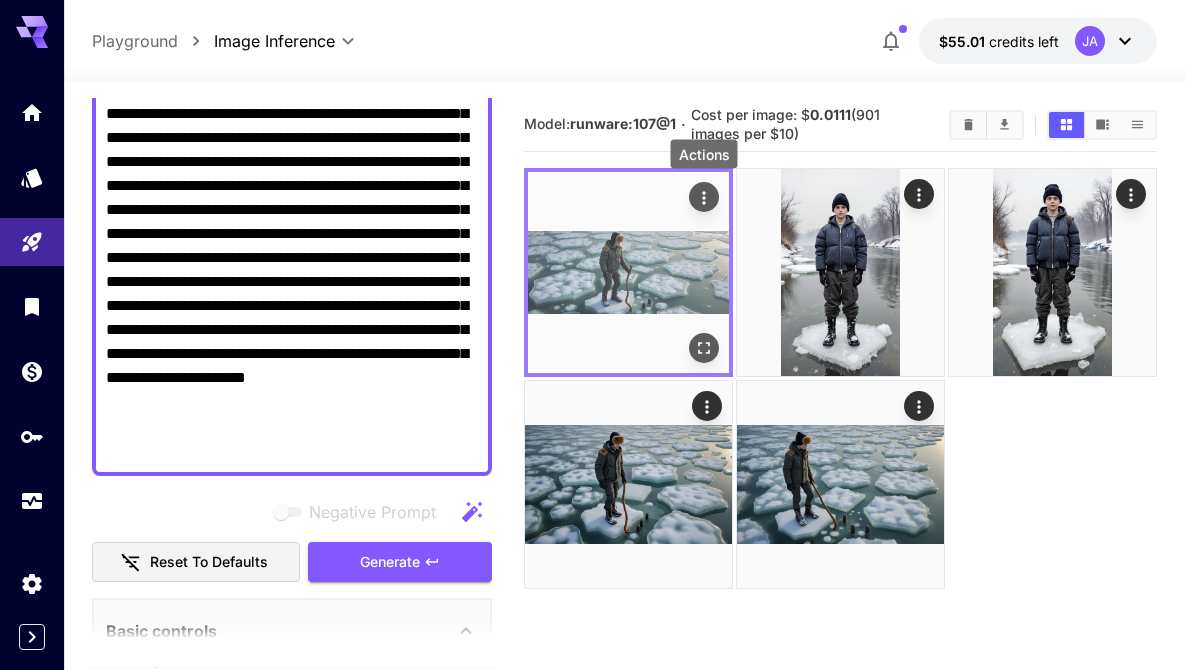click 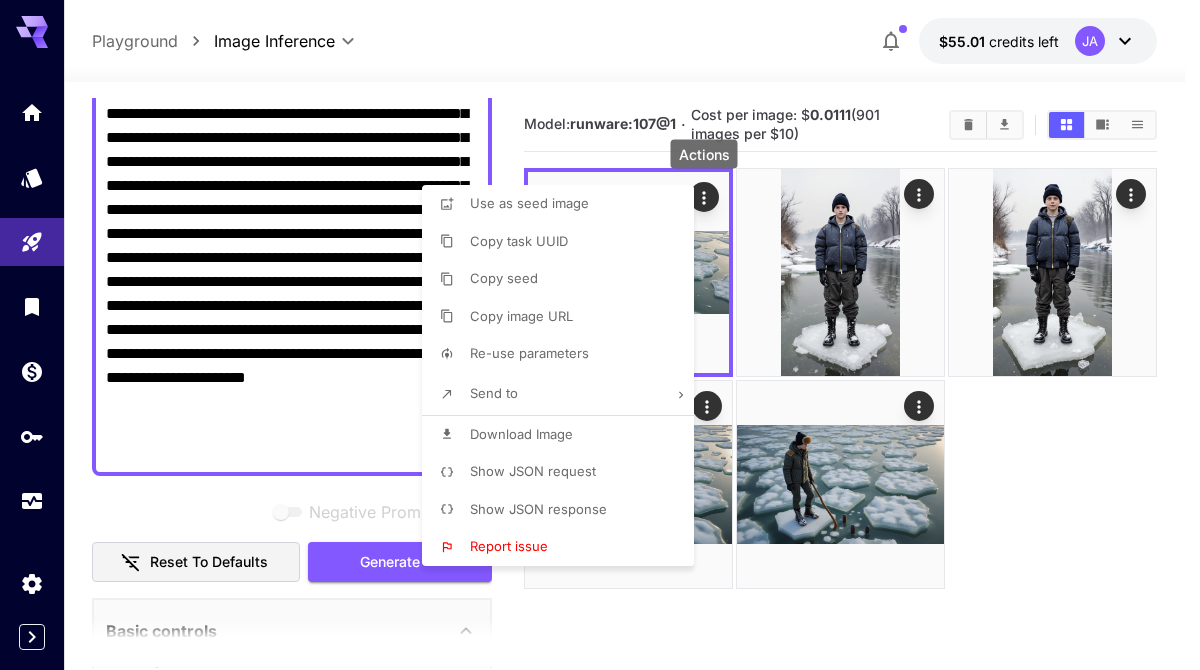 click on "Download Image" at bounding box center [521, 434] 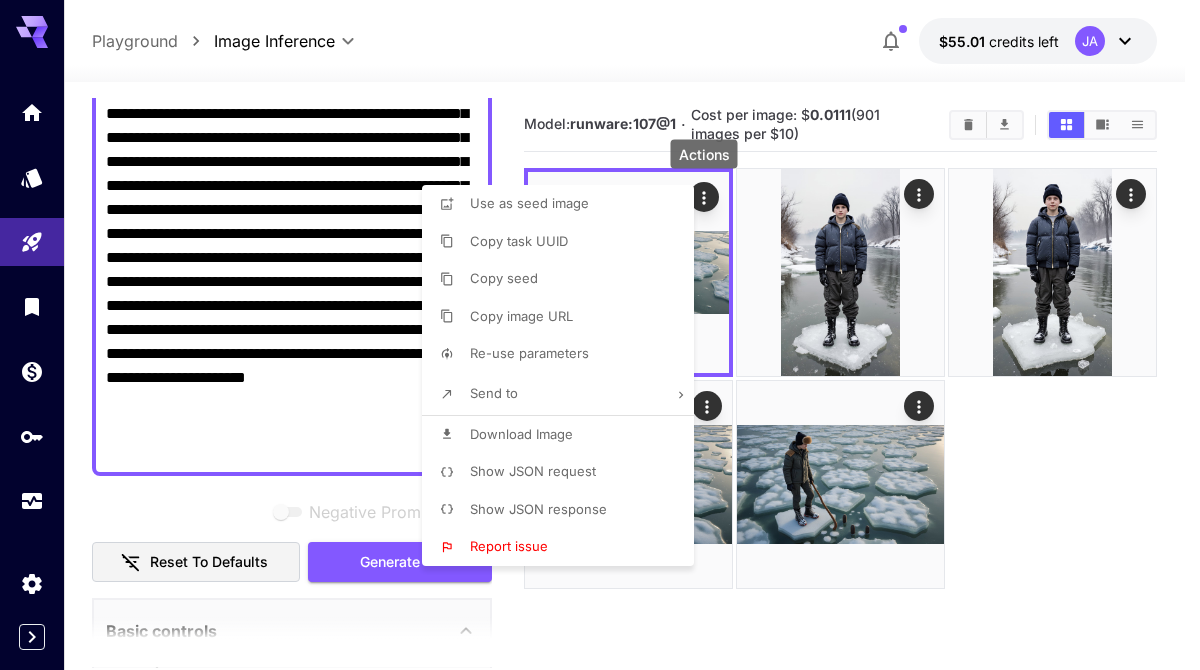 click at bounding box center [600, 335] 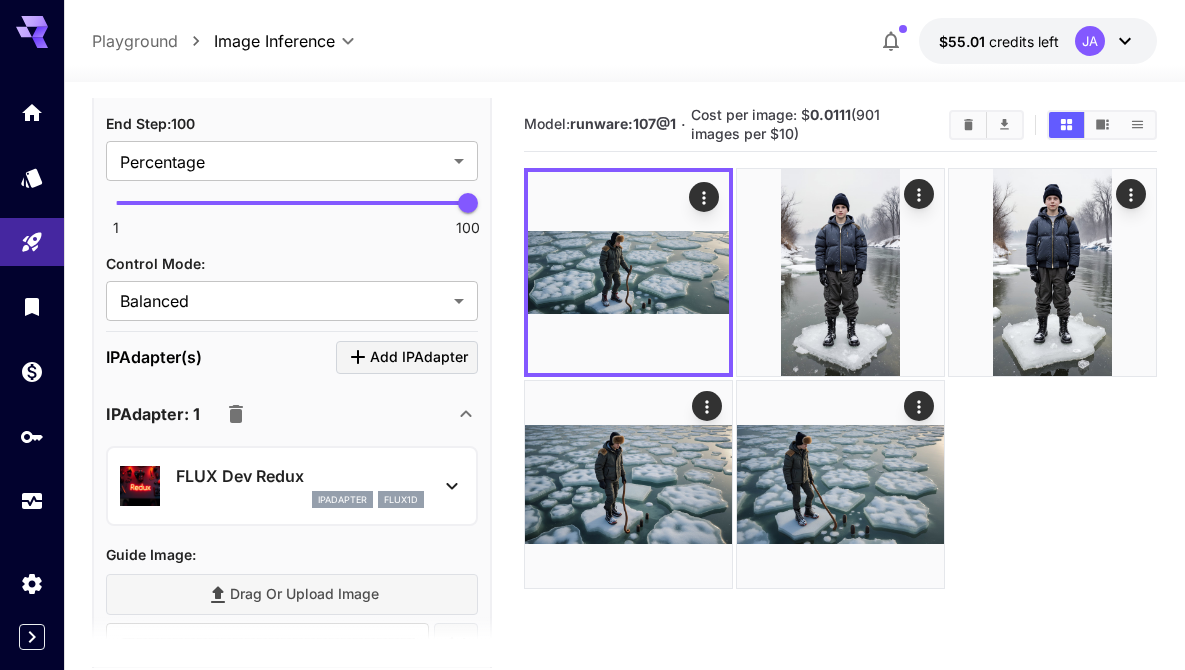 scroll, scrollTop: 2427, scrollLeft: 0, axis: vertical 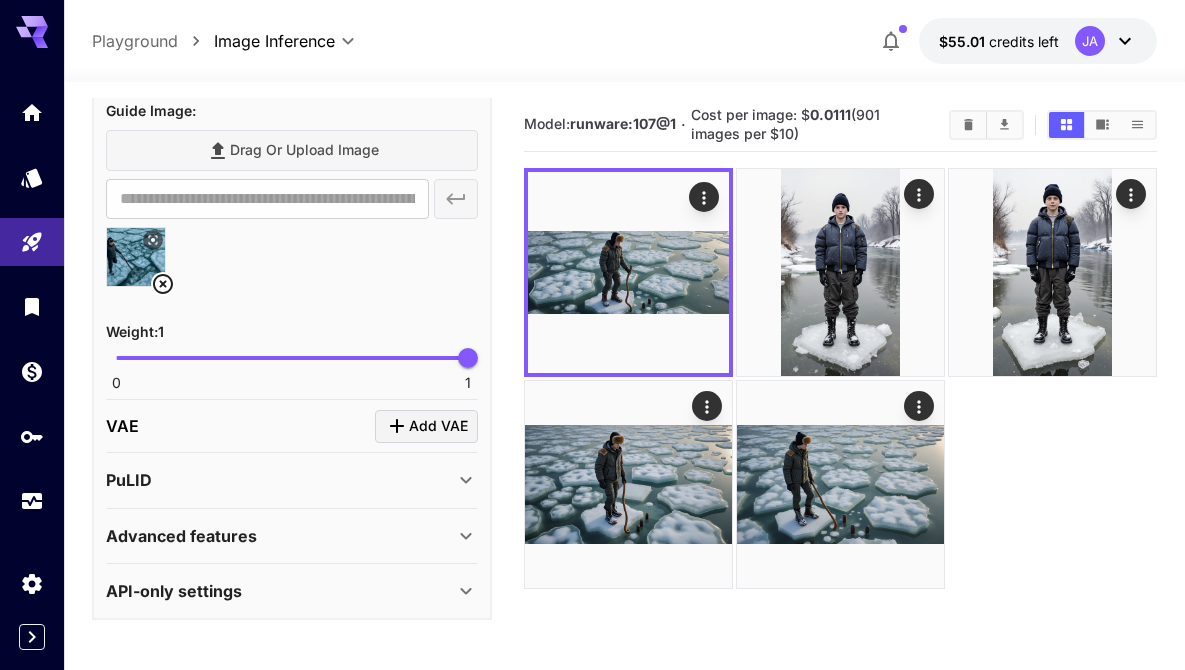 click 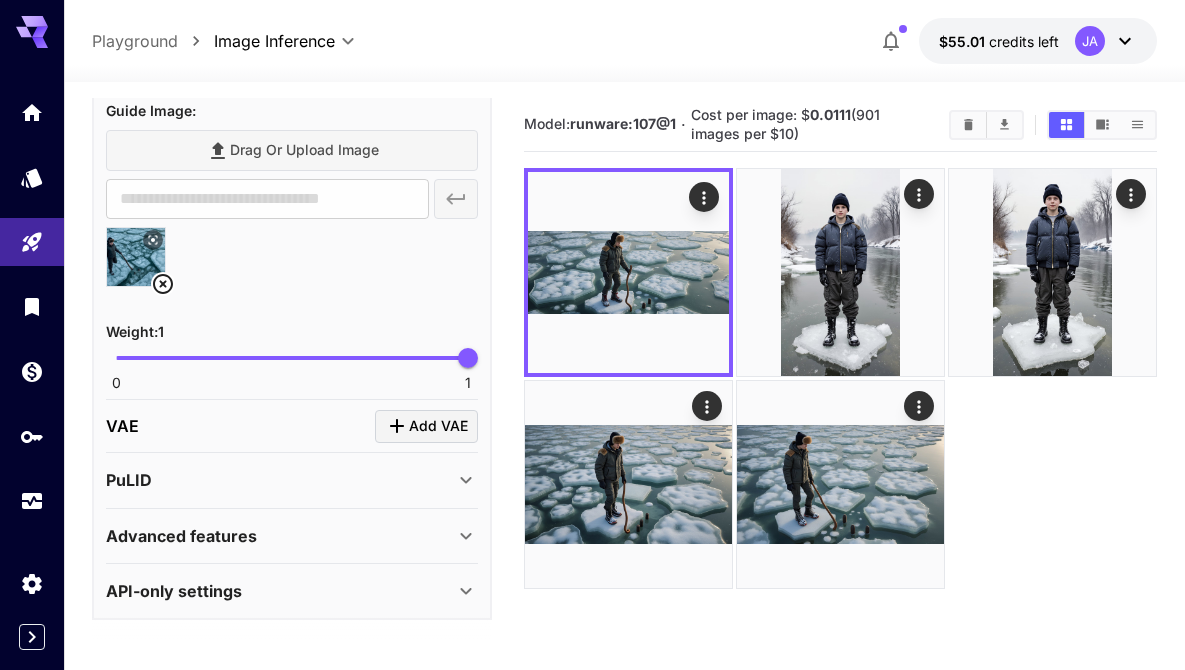 scroll, scrollTop: 2374, scrollLeft: 0, axis: vertical 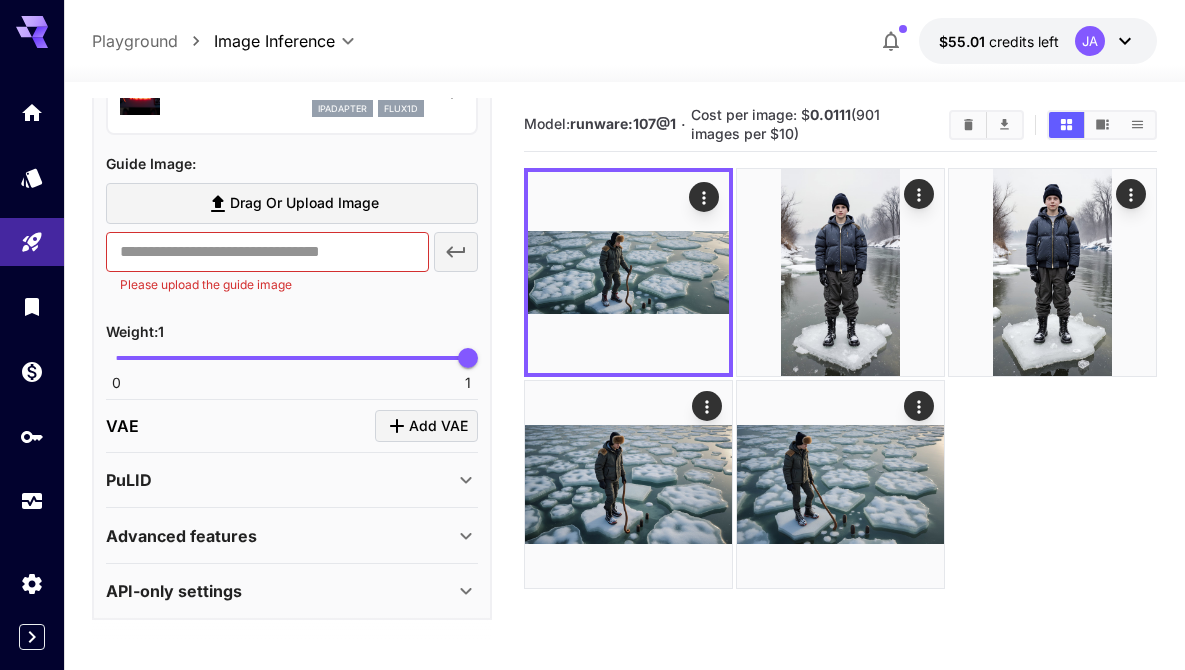 click on "Drag or upload image" at bounding box center [304, 203] 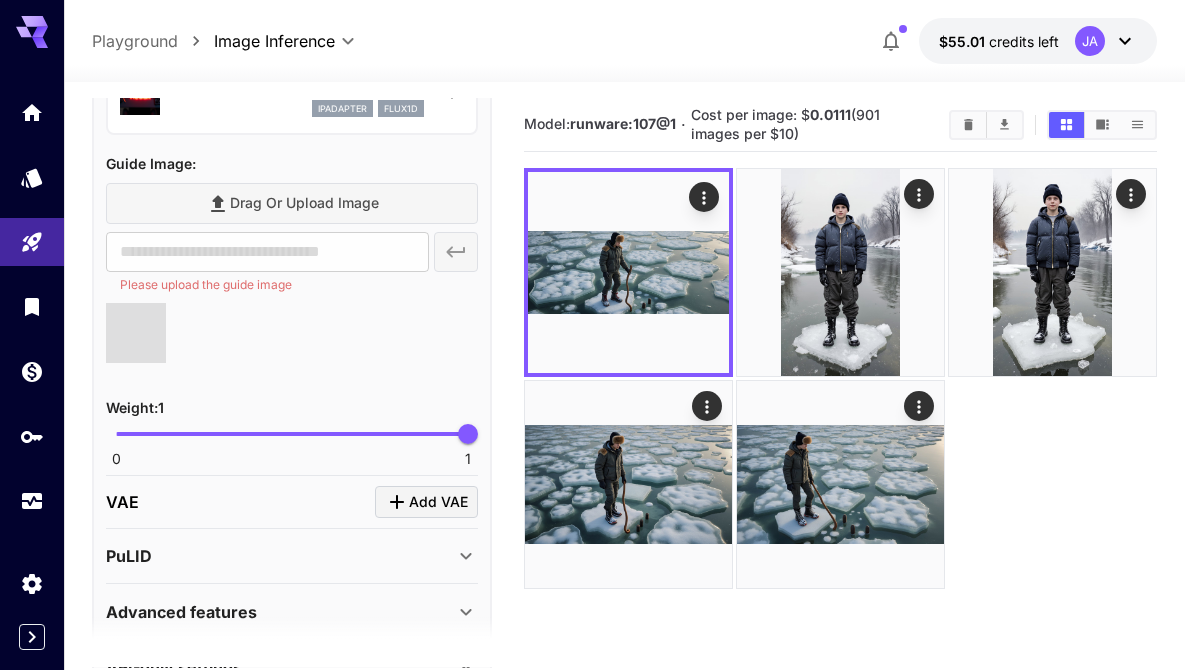 type on "**********" 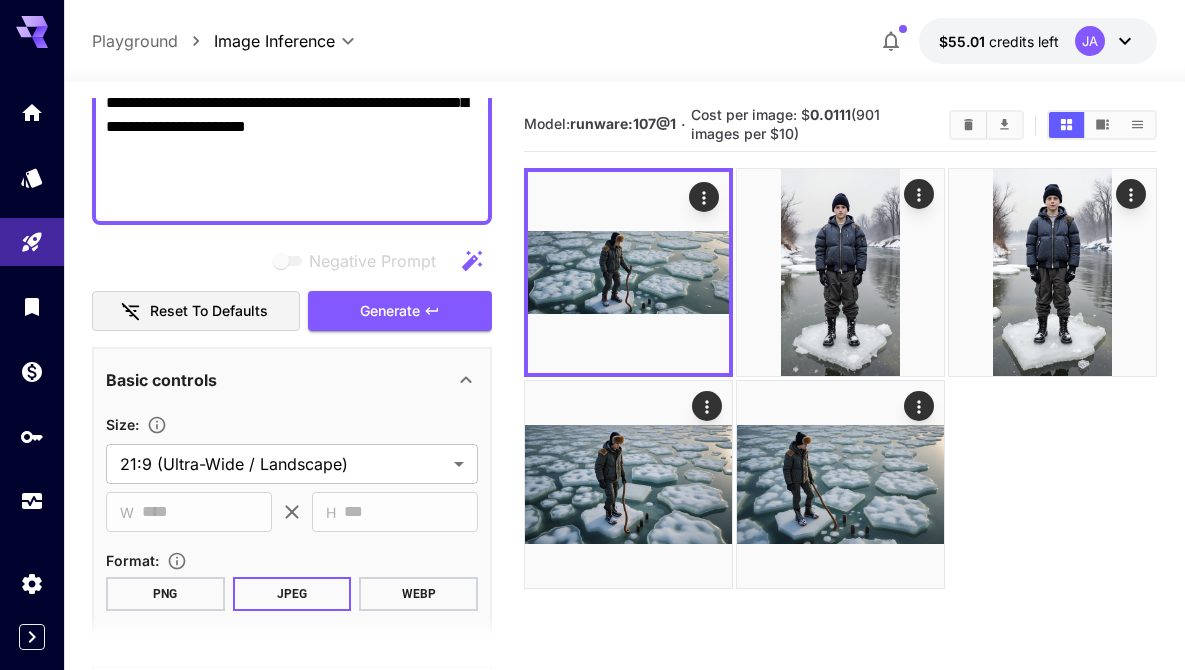 scroll, scrollTop: 545, scrollLeft: 0, axis: vertical 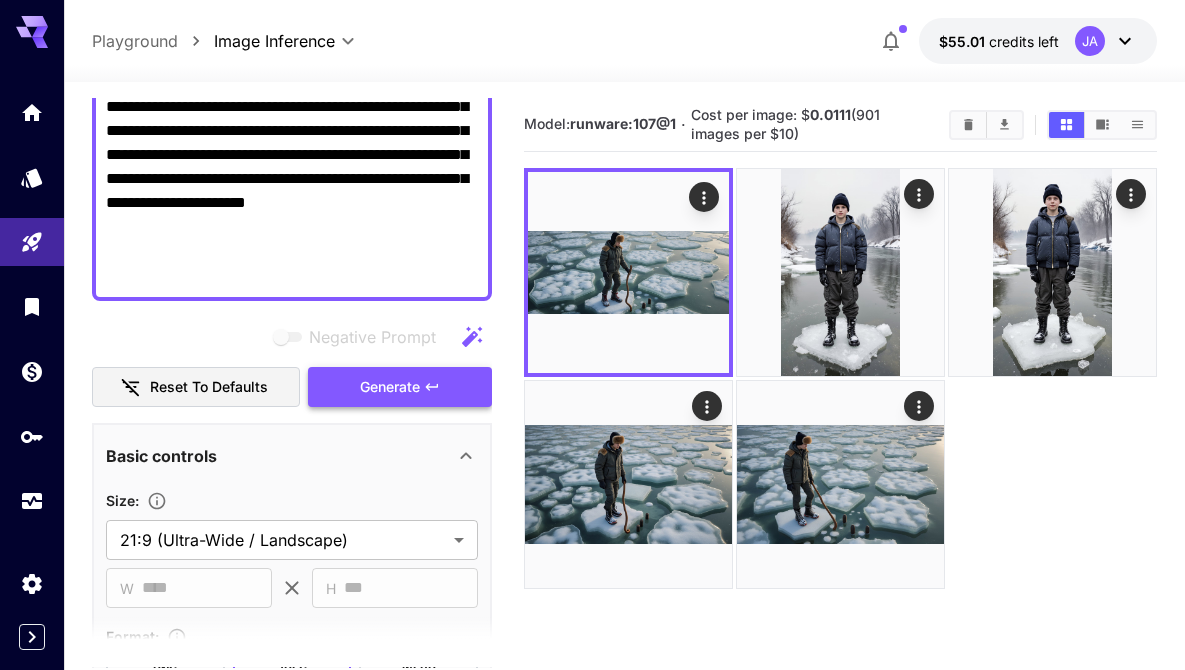 click on "Generate" at bounding box center [390, 387] 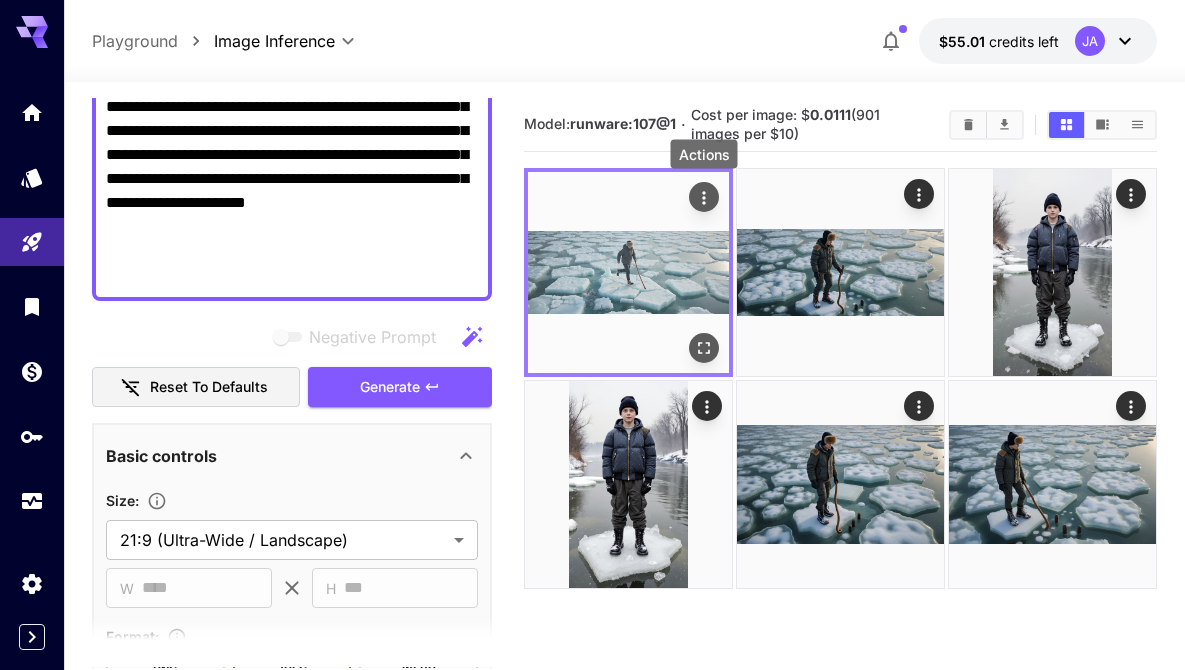 click 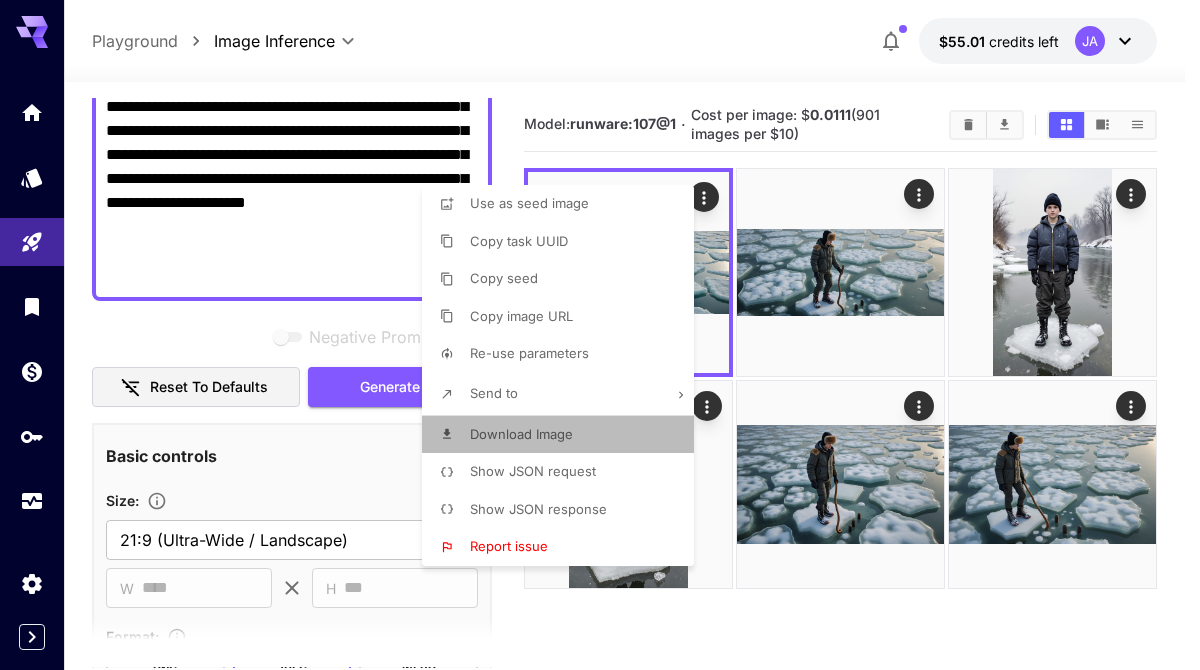 click on "Download Image" at bounding box center (564, 435) 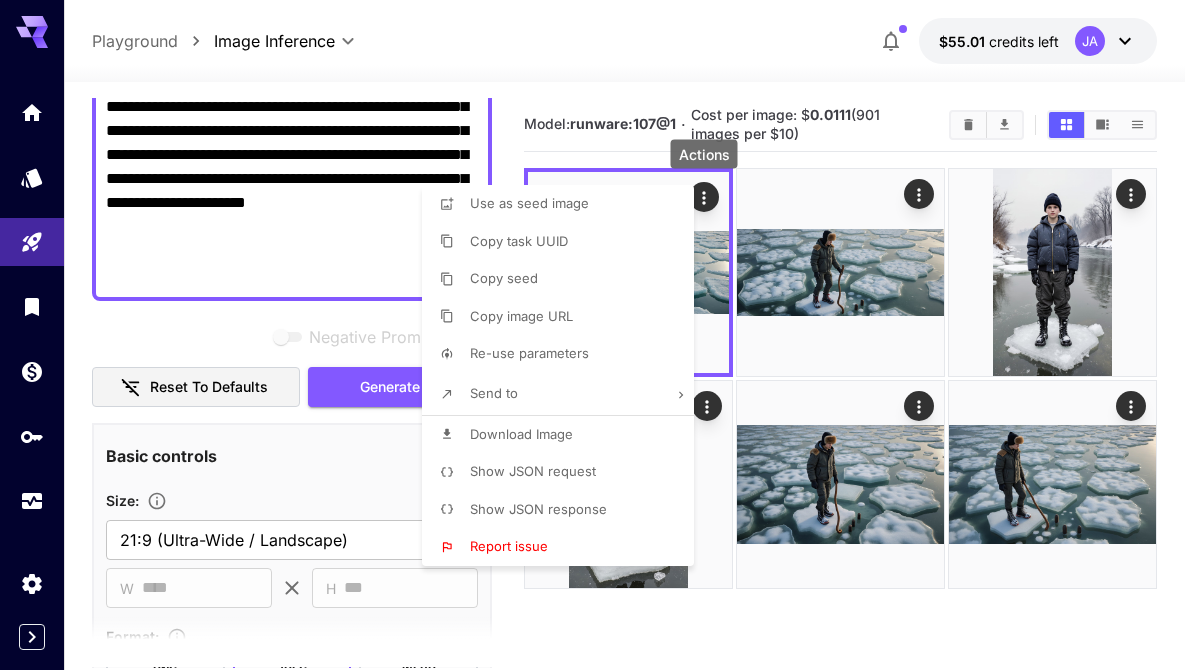click at bounding box center (600, 335) 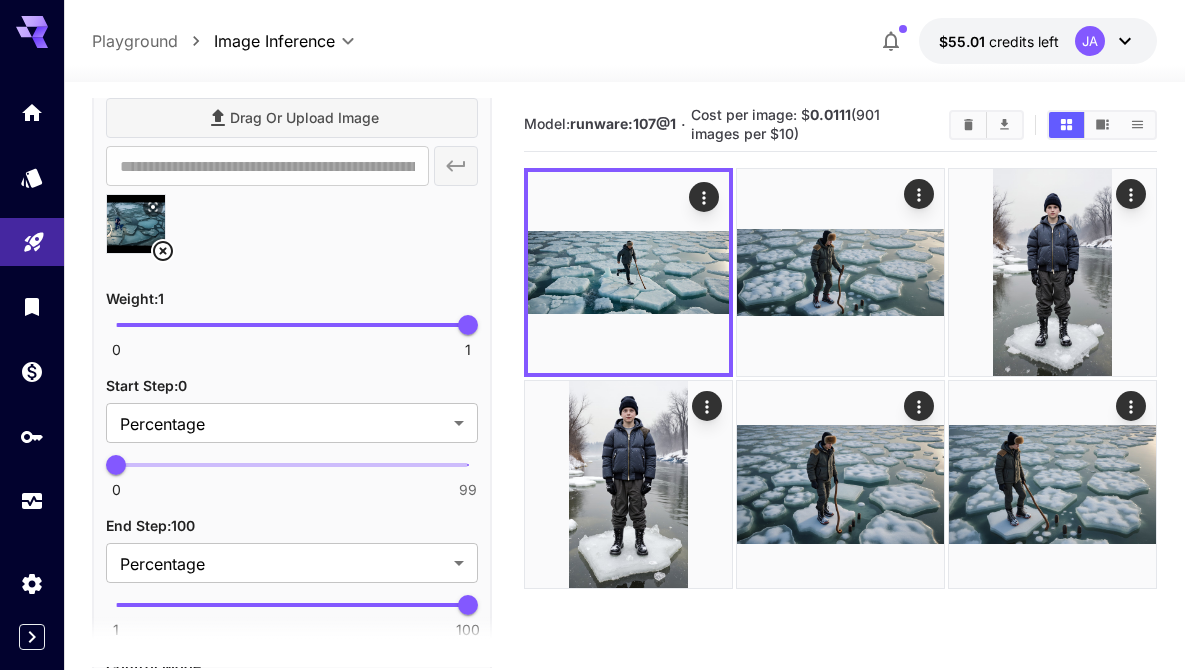 scroll, scrollTop: 1235, scrollLeft: 0, axis: vertical 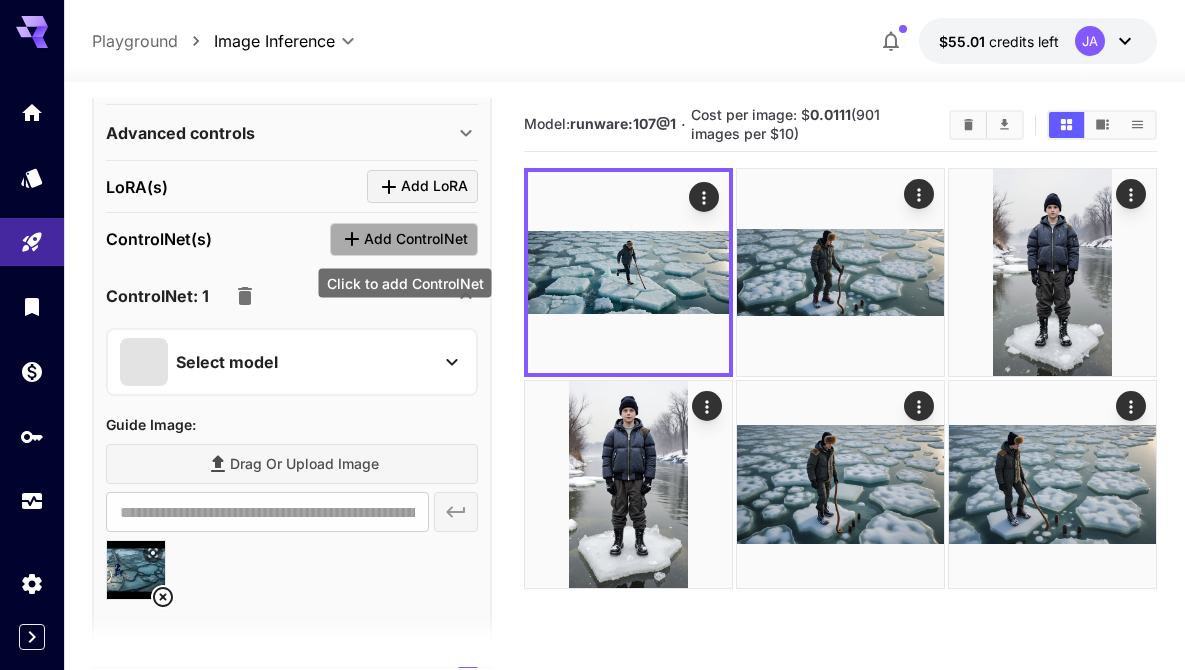 click on "Add ControlNet" at bounding box center (416, 239) 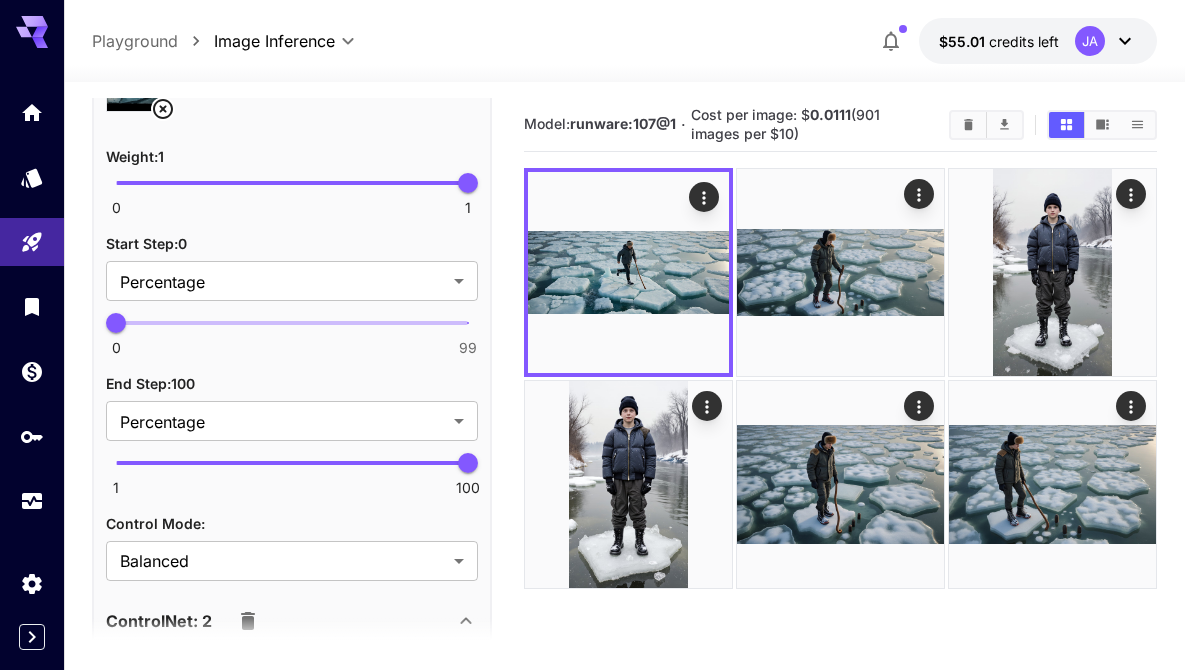 scroll, scrollTop: 2001, scrollLeft: 0, axis: vertical 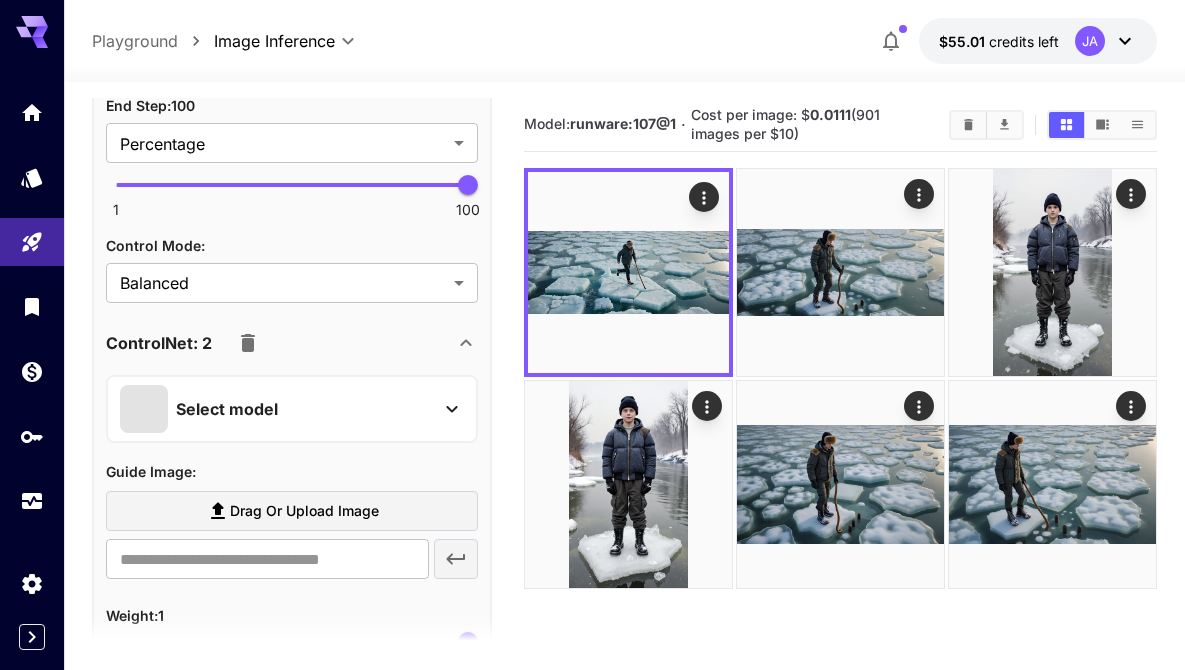 click 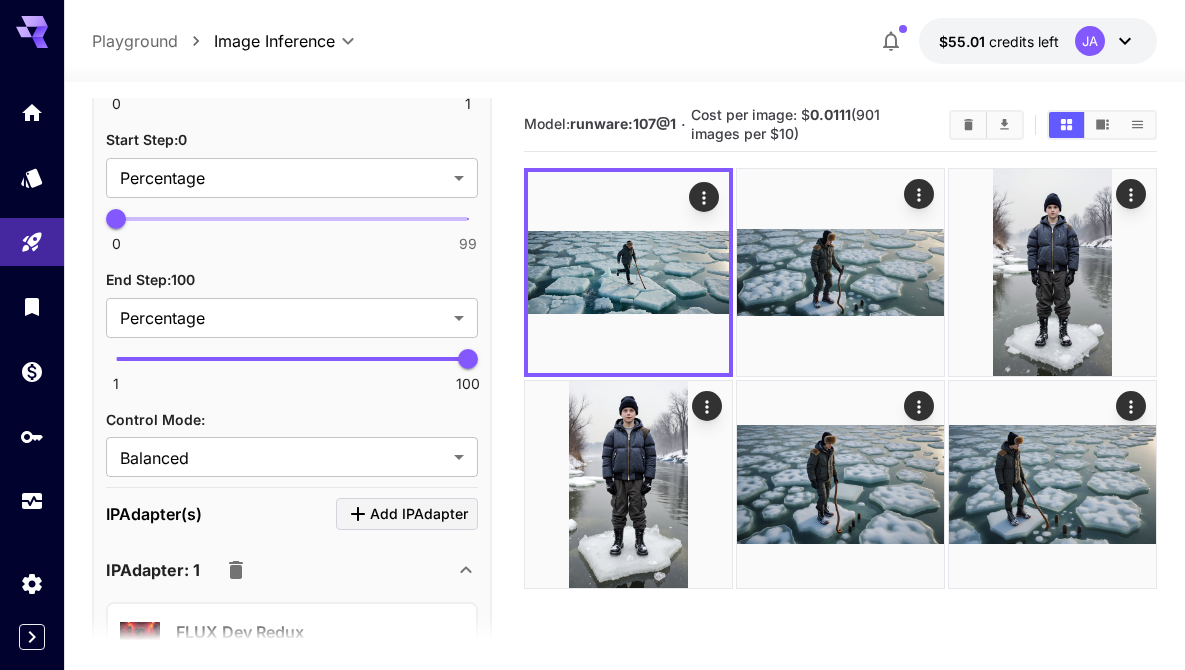 scroll, scrollTop: 3239, scrollLeft: 0, axis: vertical 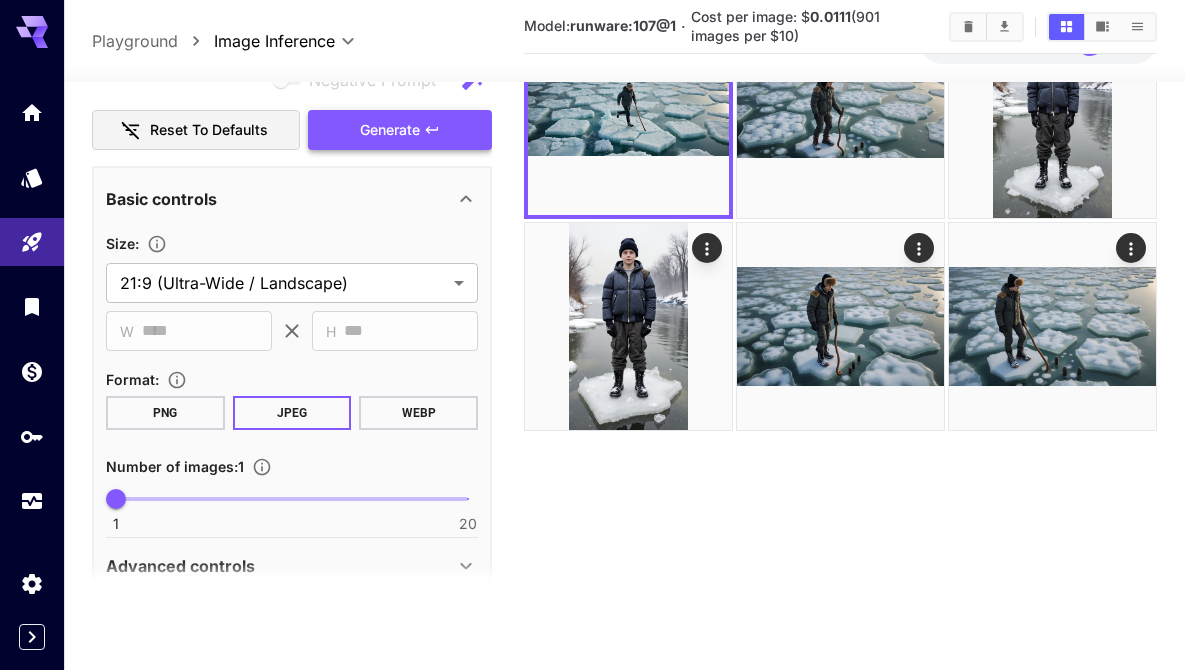 click on "Negative Prompt Reset to defaults Generate" at bounding box center [292, 104] 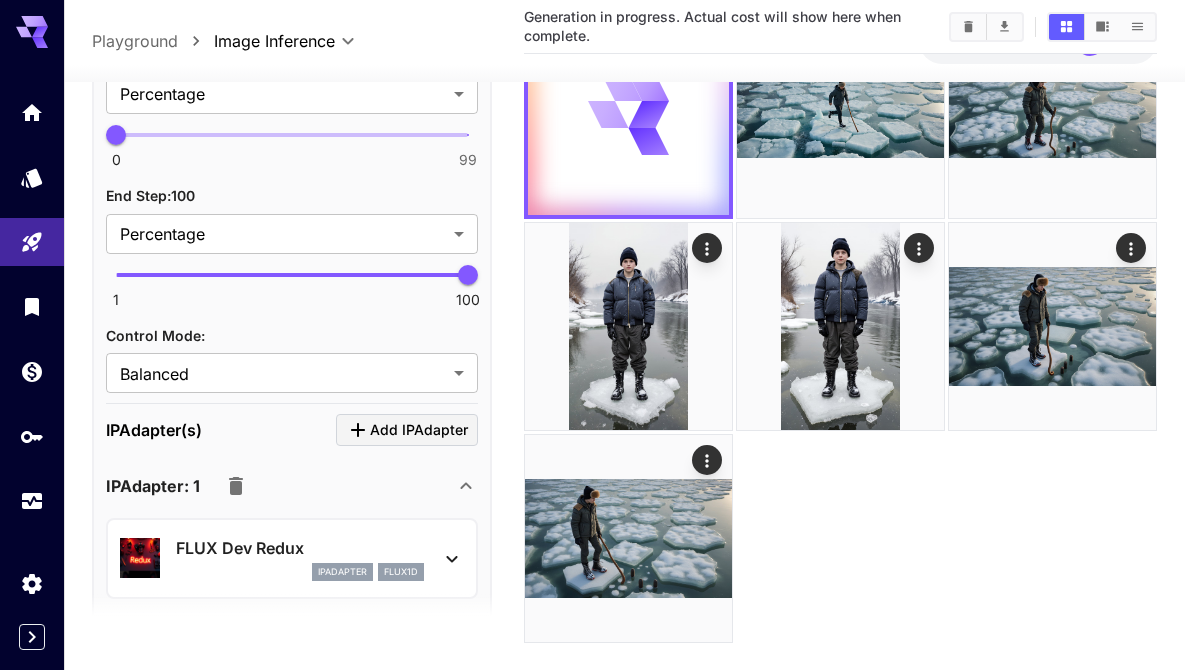 scroll, scrollTop: 2781, scrollLeft: 0, axis: vertical 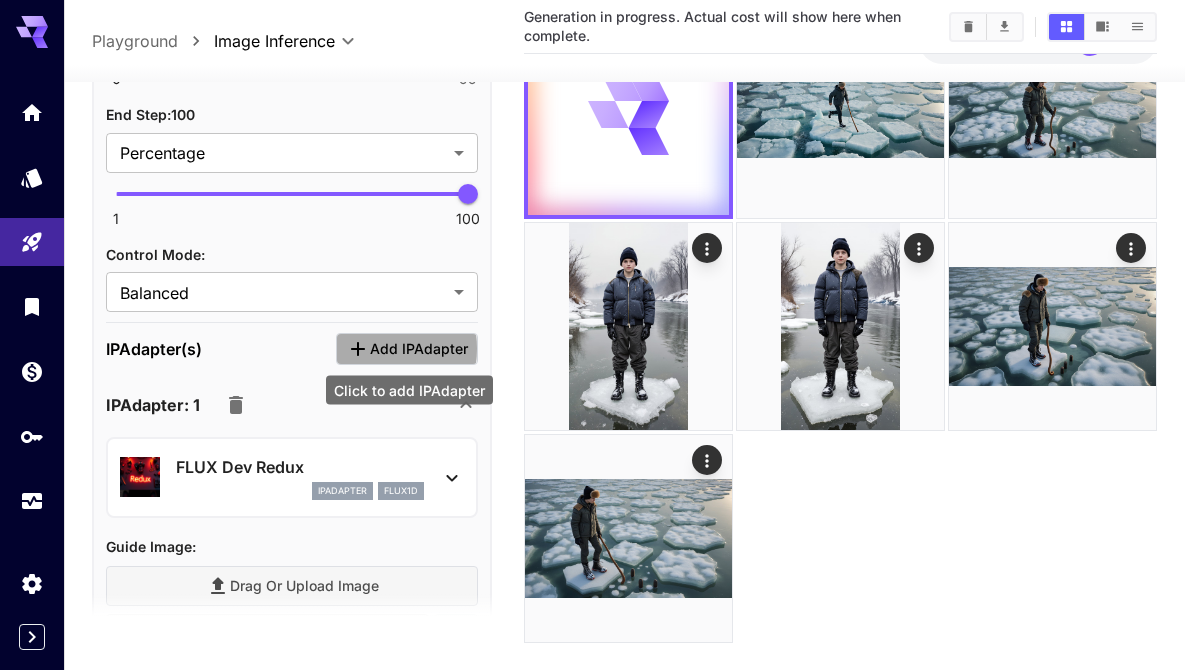 click on "Add IPAdapter" at bounding box center (419, 348) 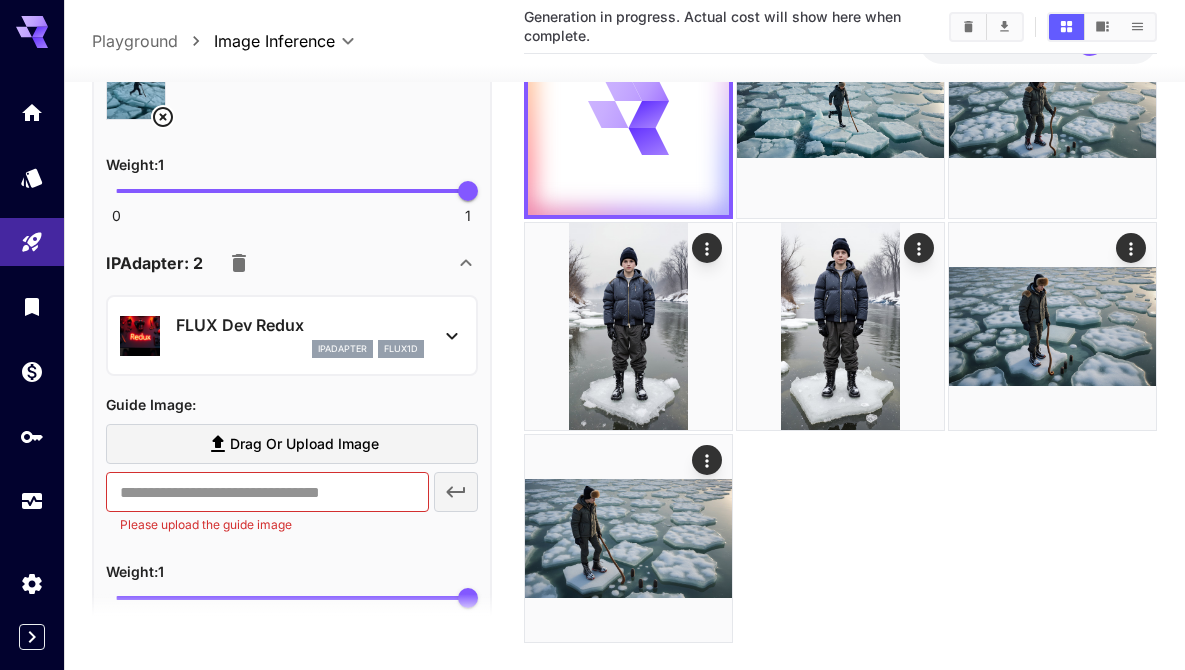 scroll, scrollTop: 3384, scrollLeft: 0, axis: vertical 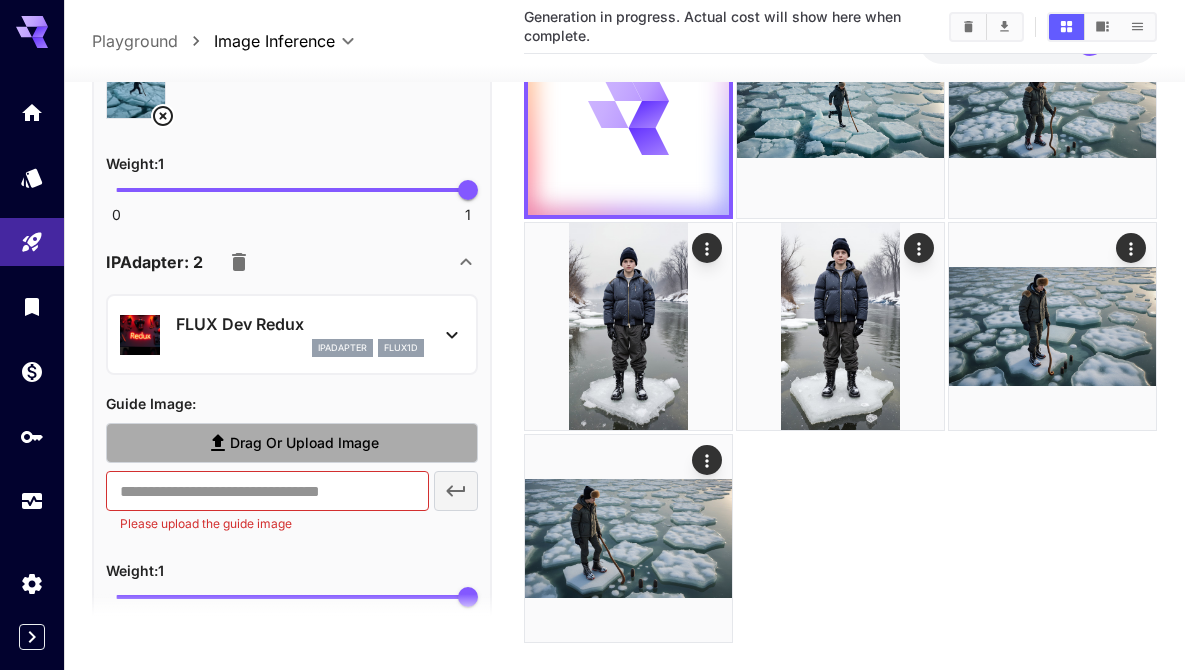 click on "Drag or upload image" at bounding box center [304, 443] 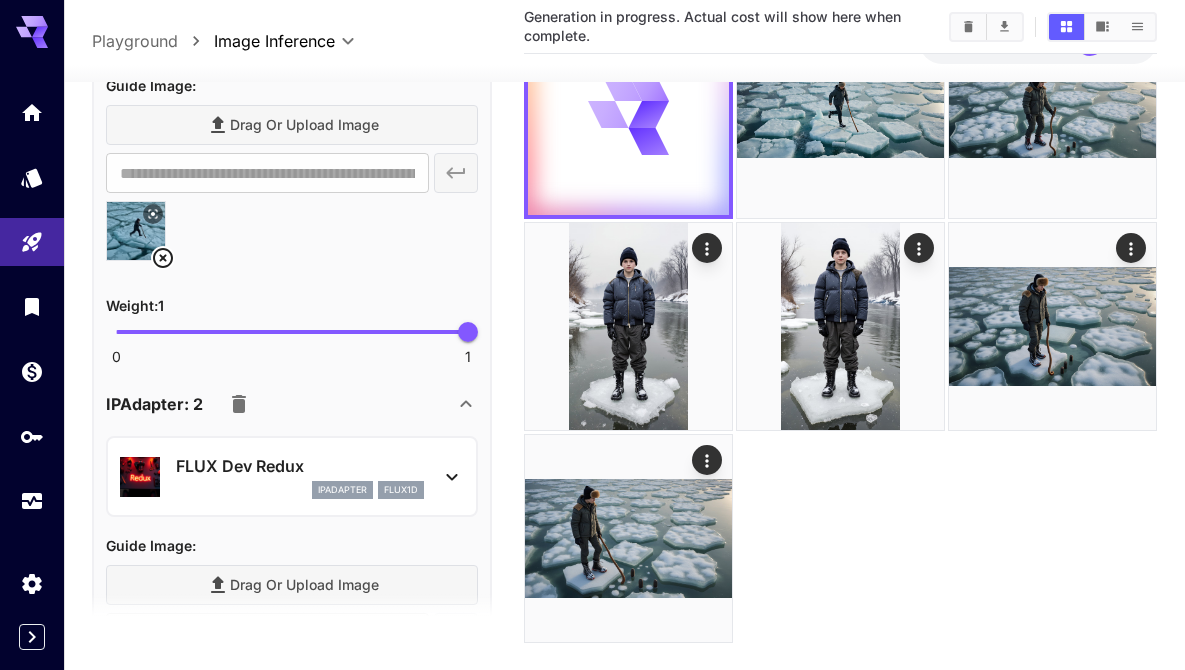 scroll, scrollTop: 3325, scrollLeft: 0, axis: vertical 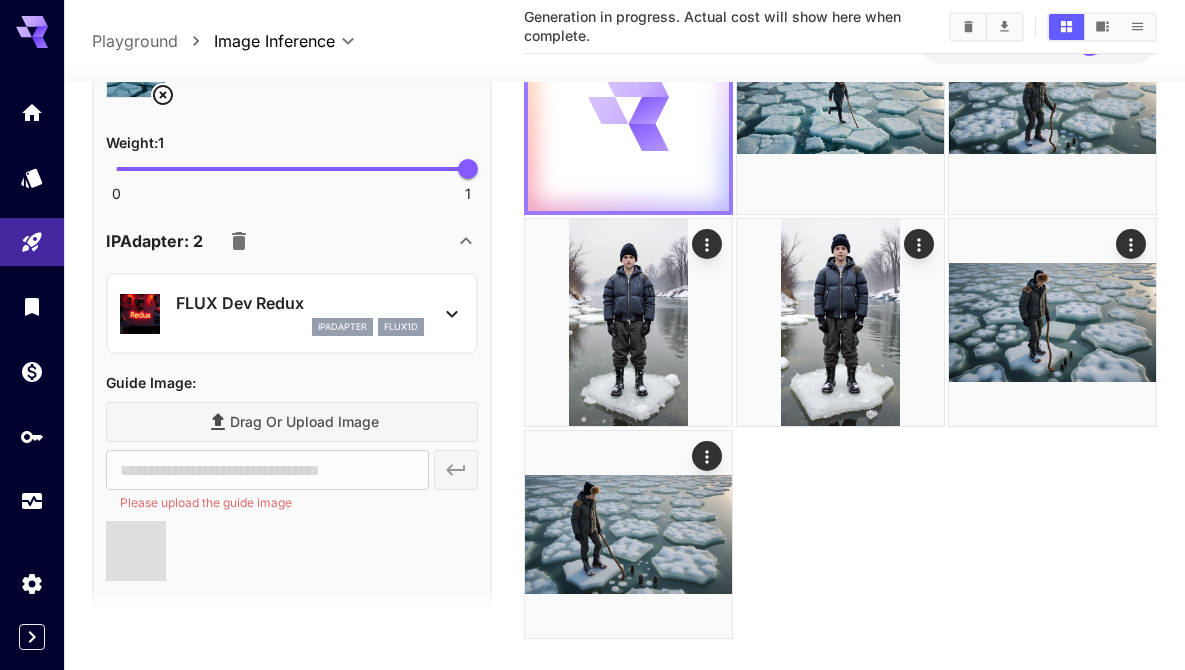 click at bounding box center (628, 110) 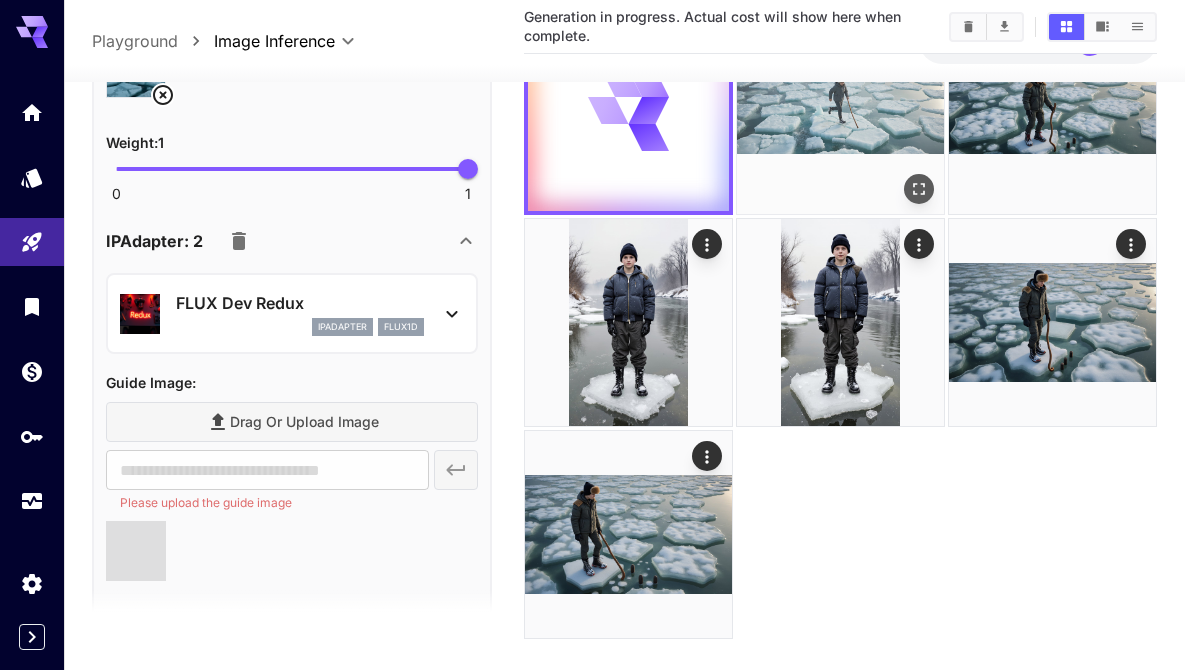 click at bounding box center (840, 110) 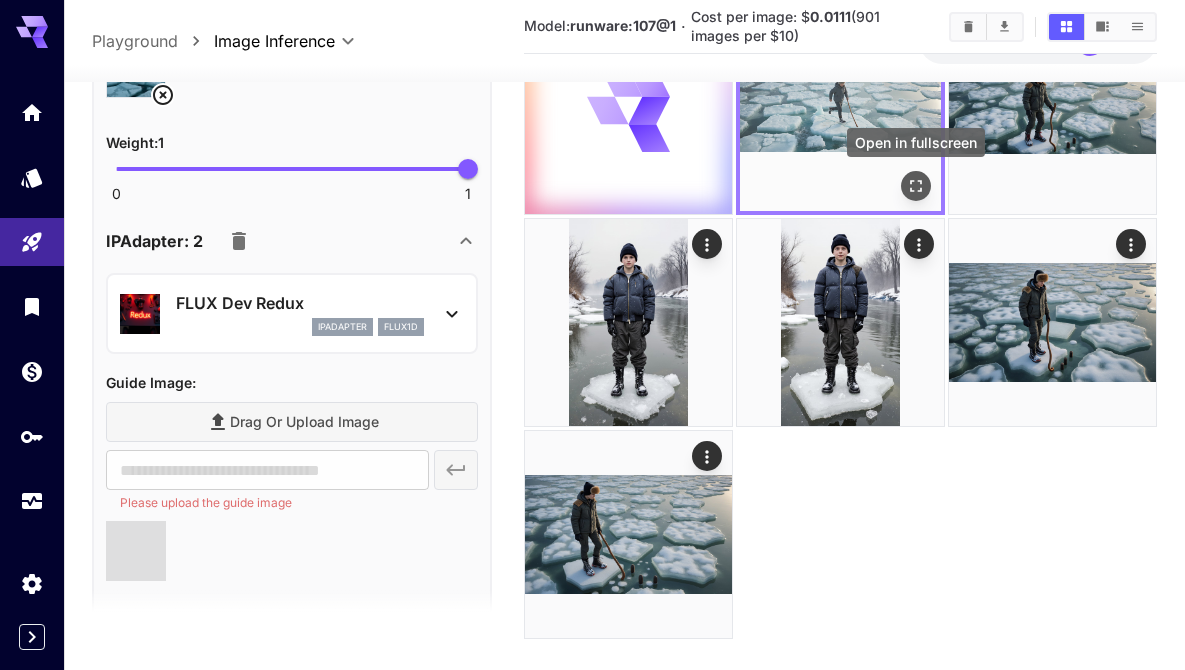 click 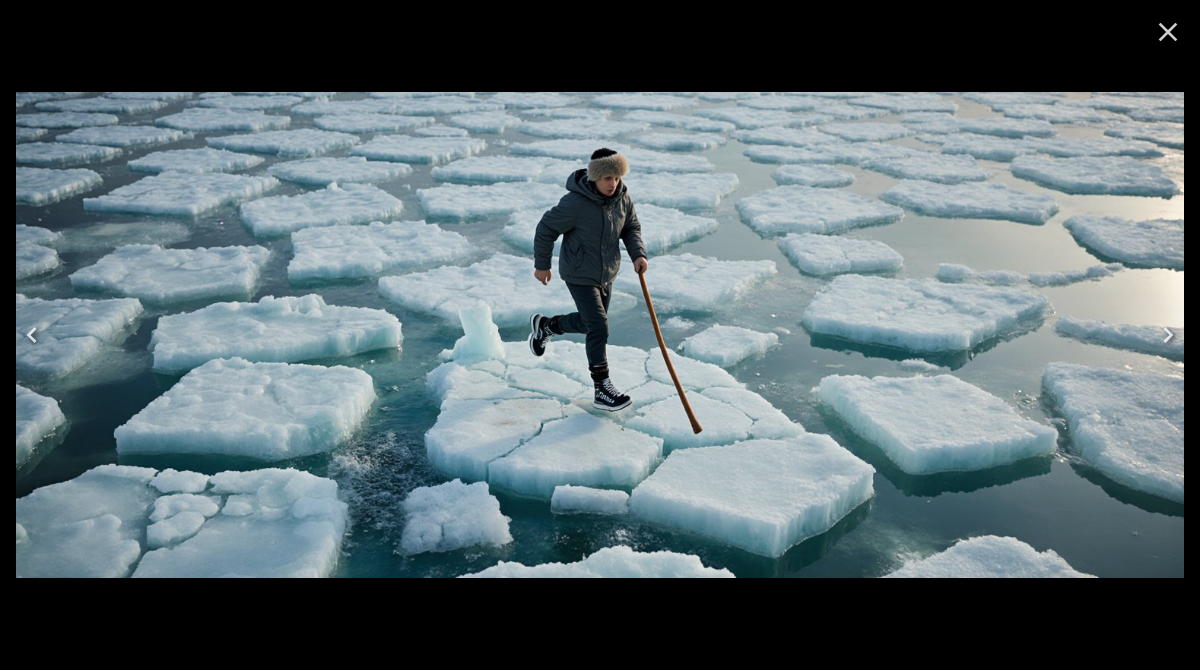 click 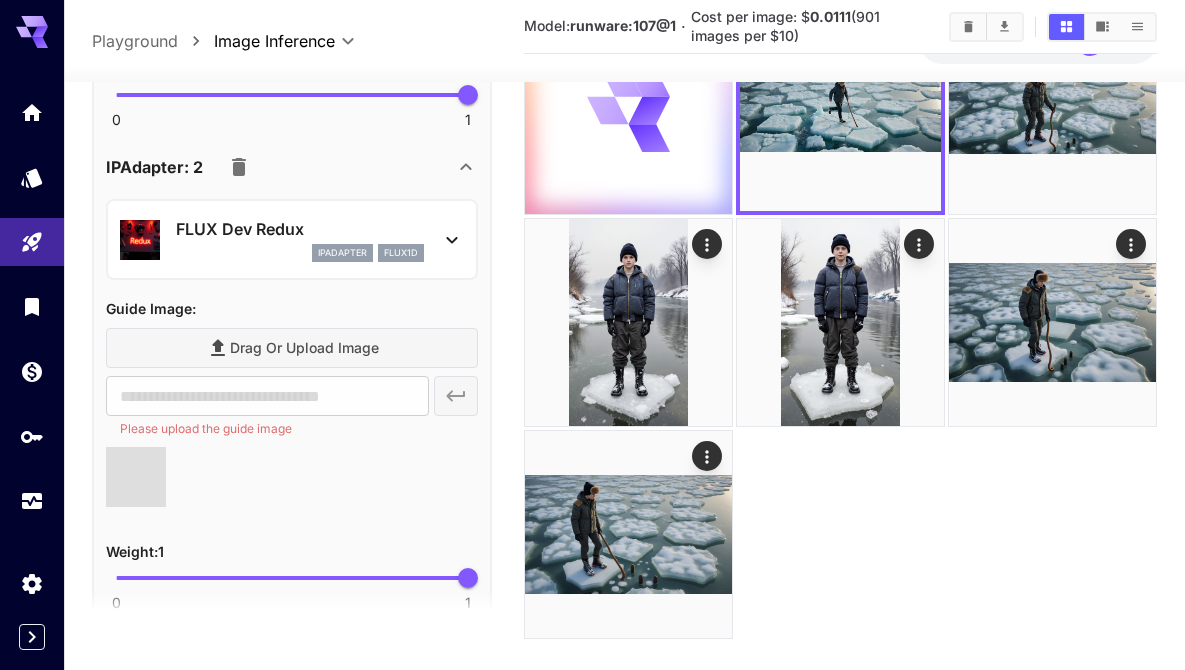 type on "**********" 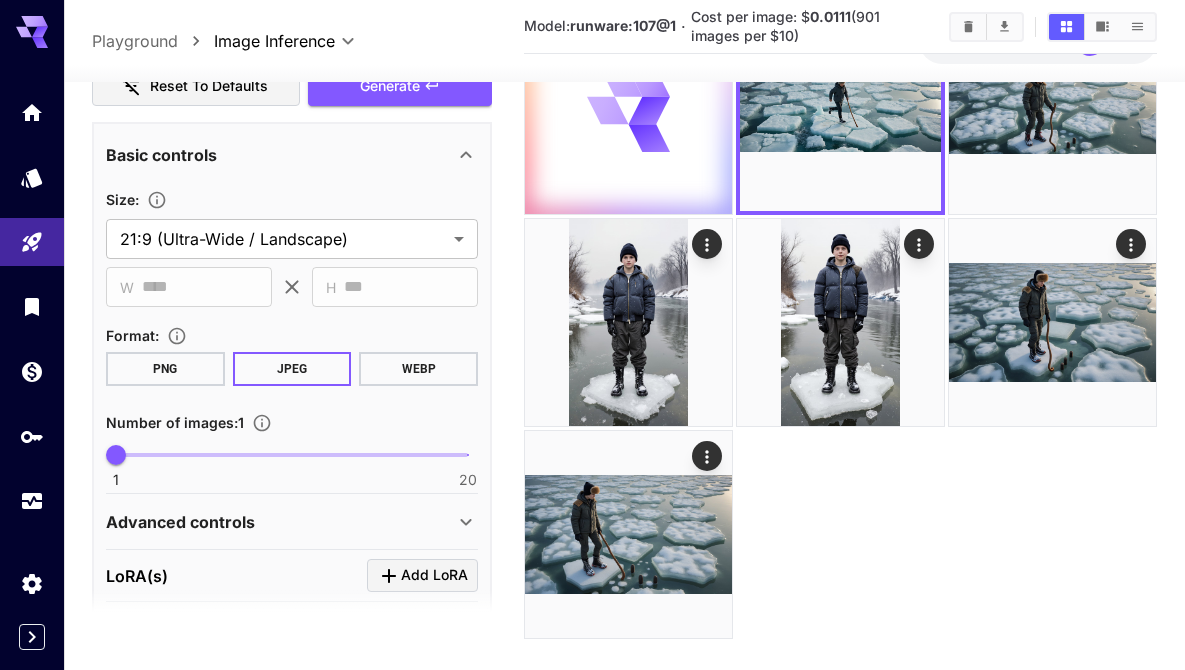 scroll, scrollTop: 495, scrollLeft: 0, axis: vertical 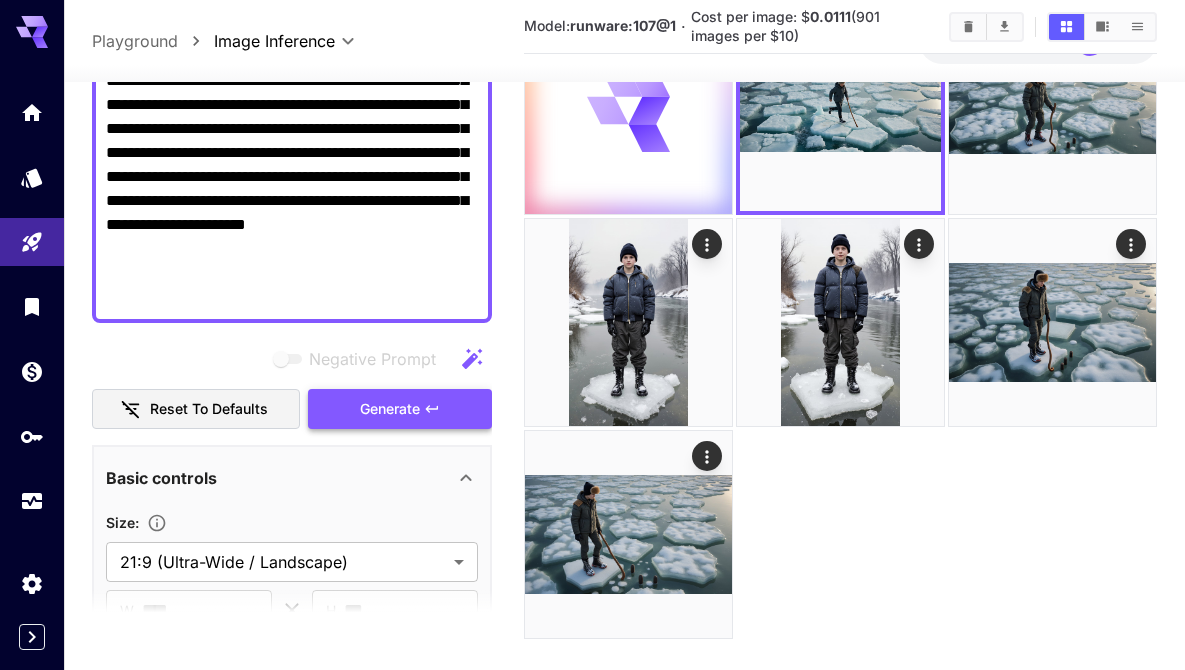 click on "Generate" at bounding box center [400, 408] 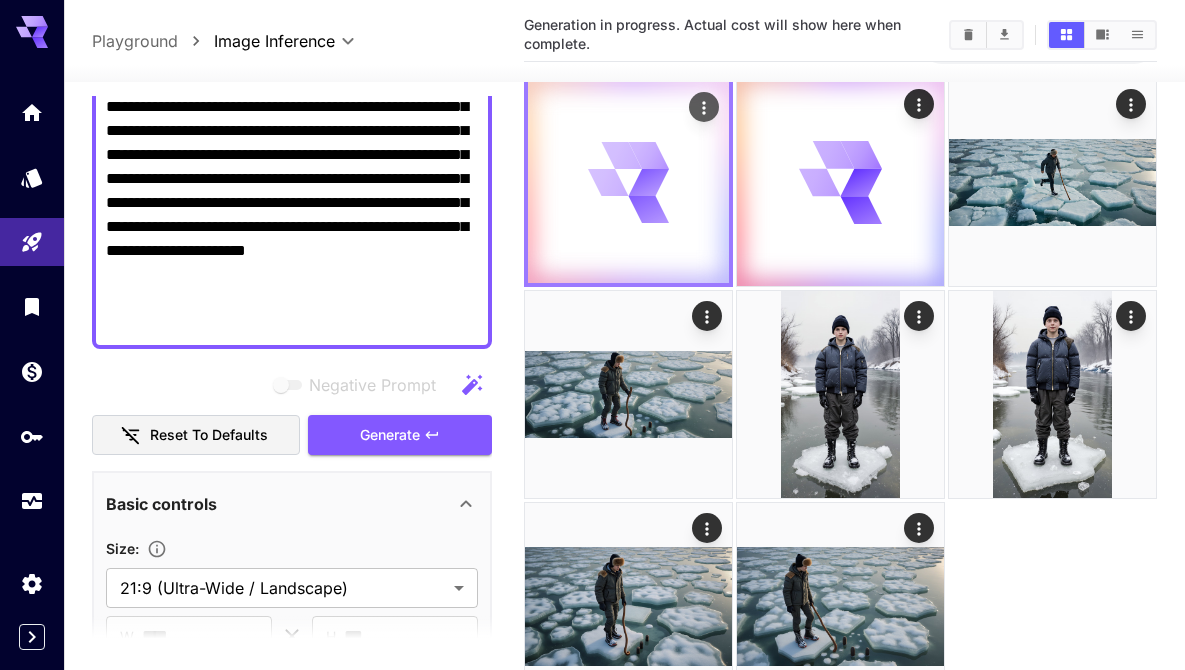 scroll, scrollTop: 0, scrollLeft: 0, axis: both 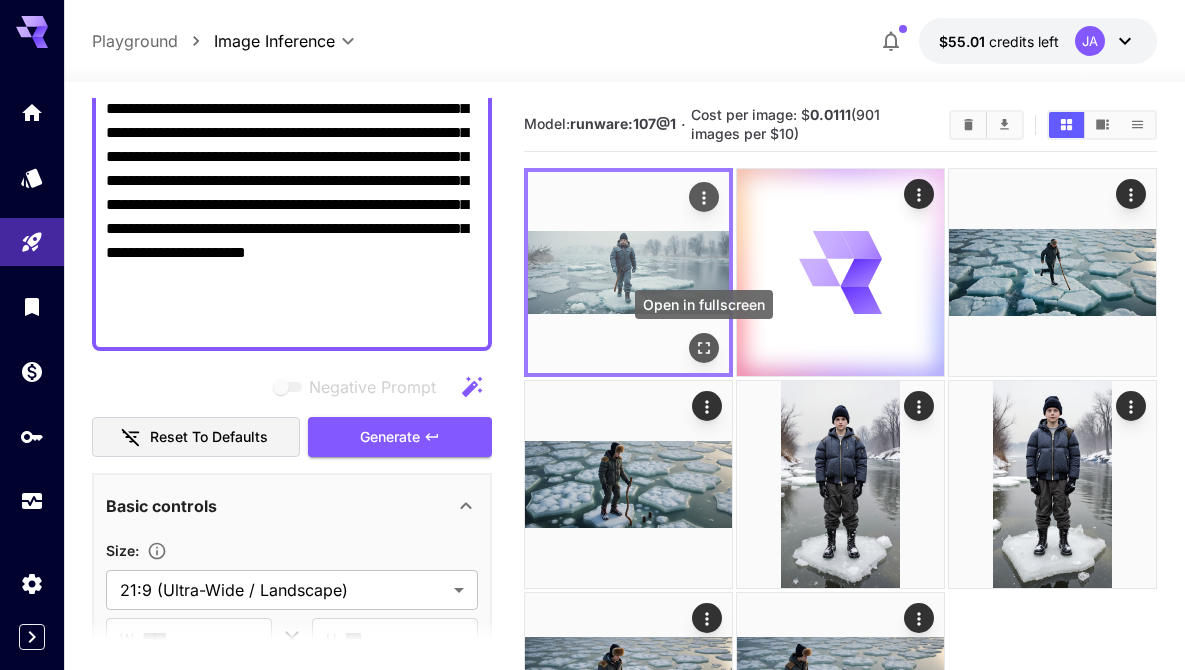 click 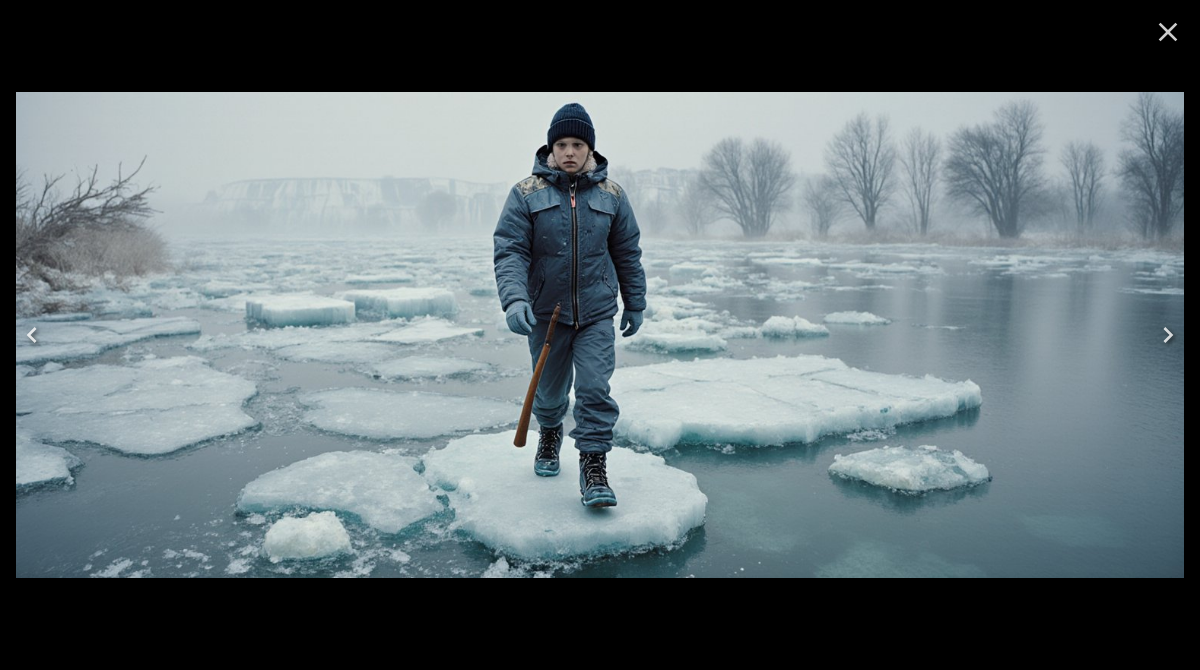 click 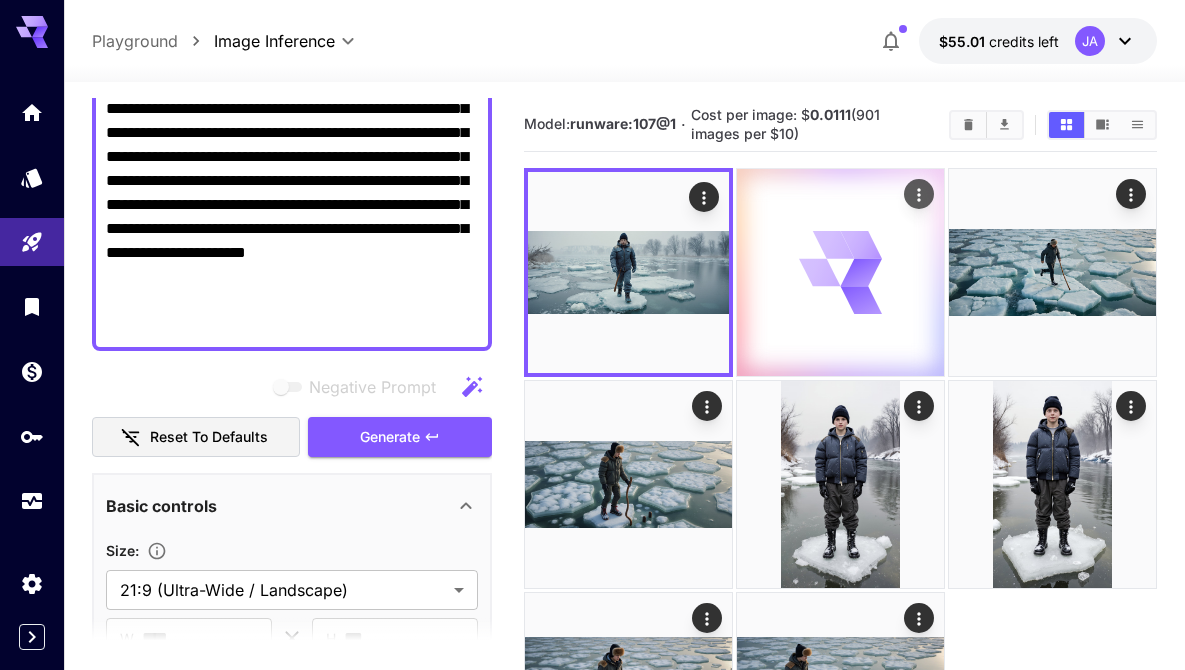 click 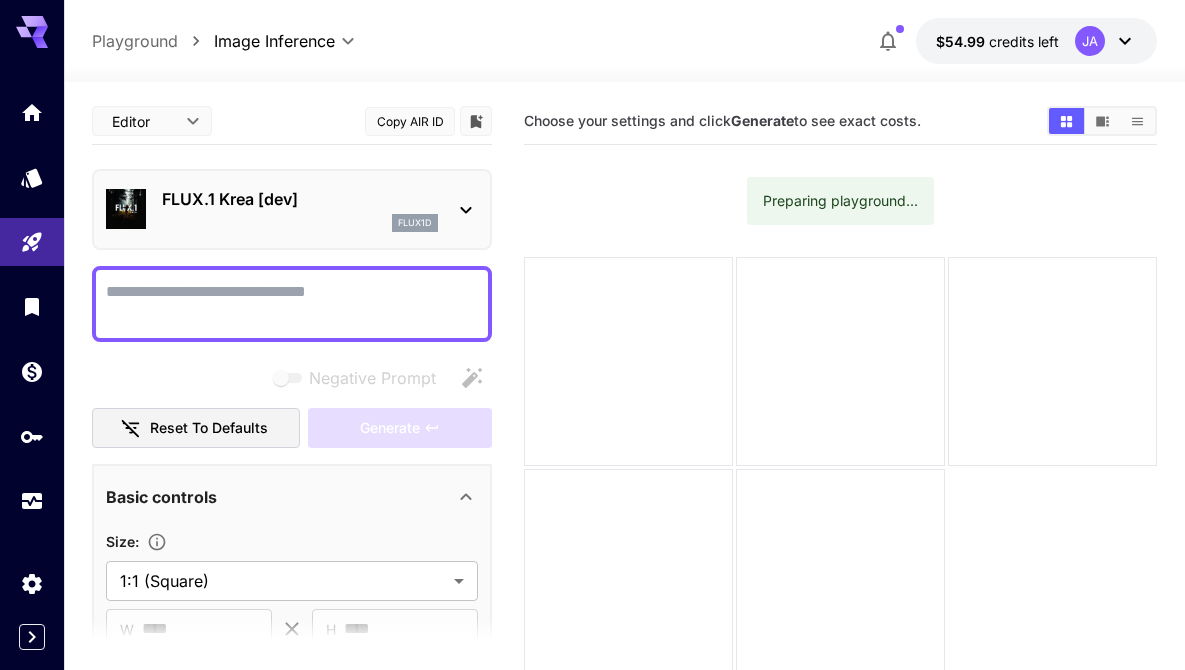 scroll, scrollTop: 0, scrollLeft: 0, axis: both 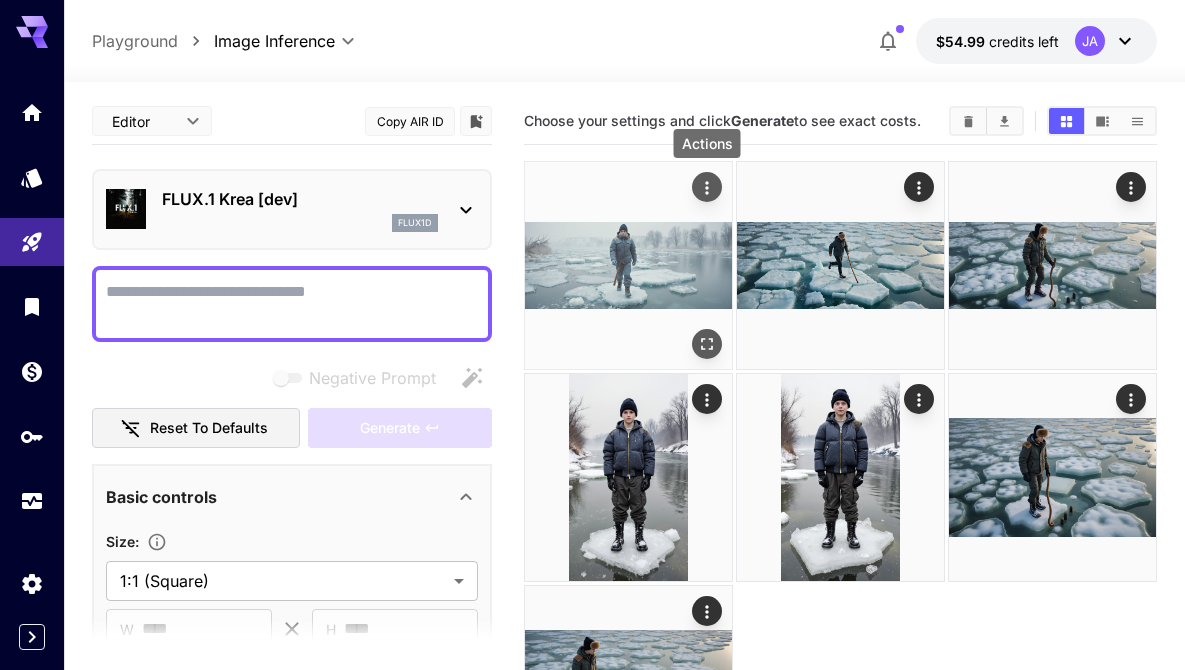 click 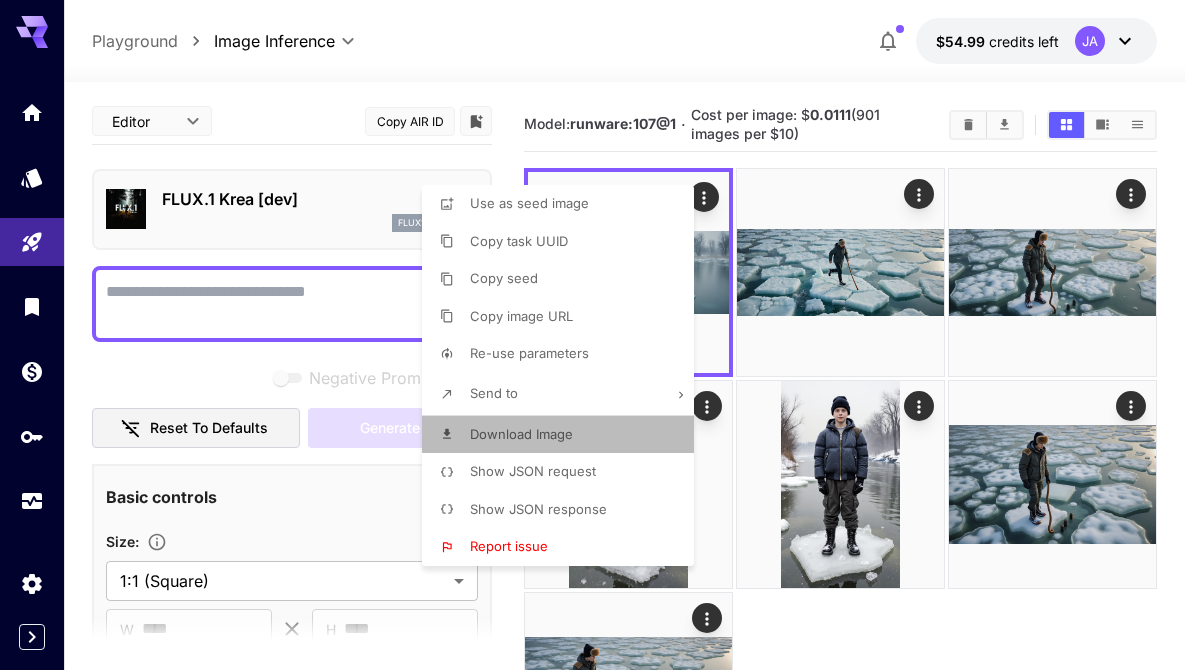 click on "Download Image" at bounding box center [521, 434] 